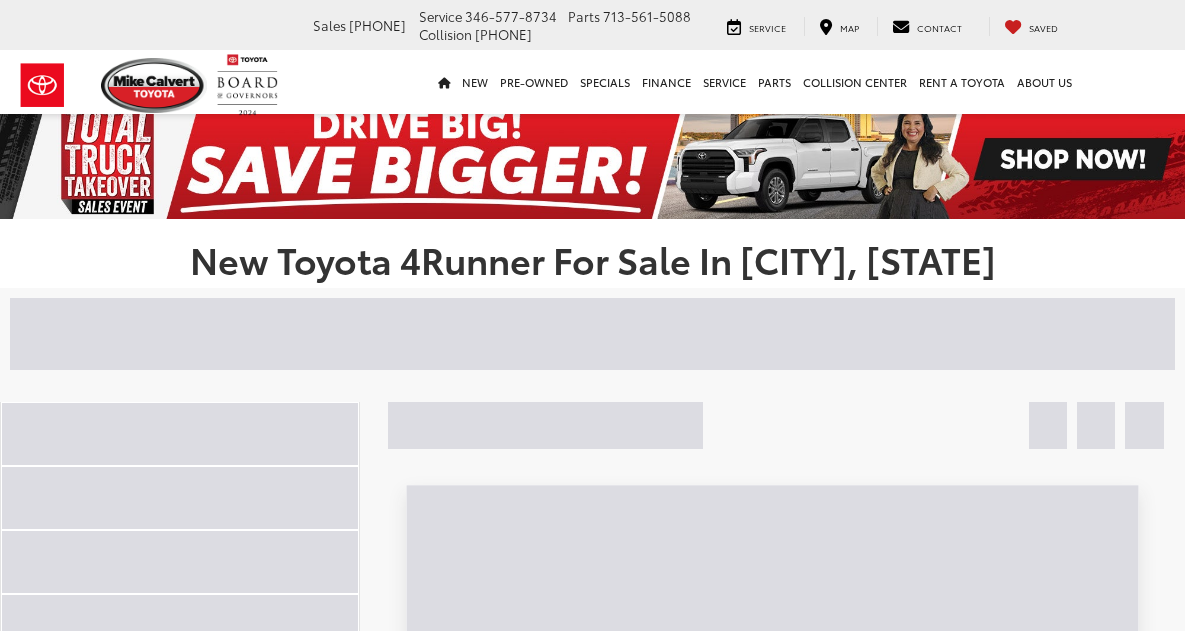 scroll, scrollTop: 0, scrollLeft: 0, axis: both 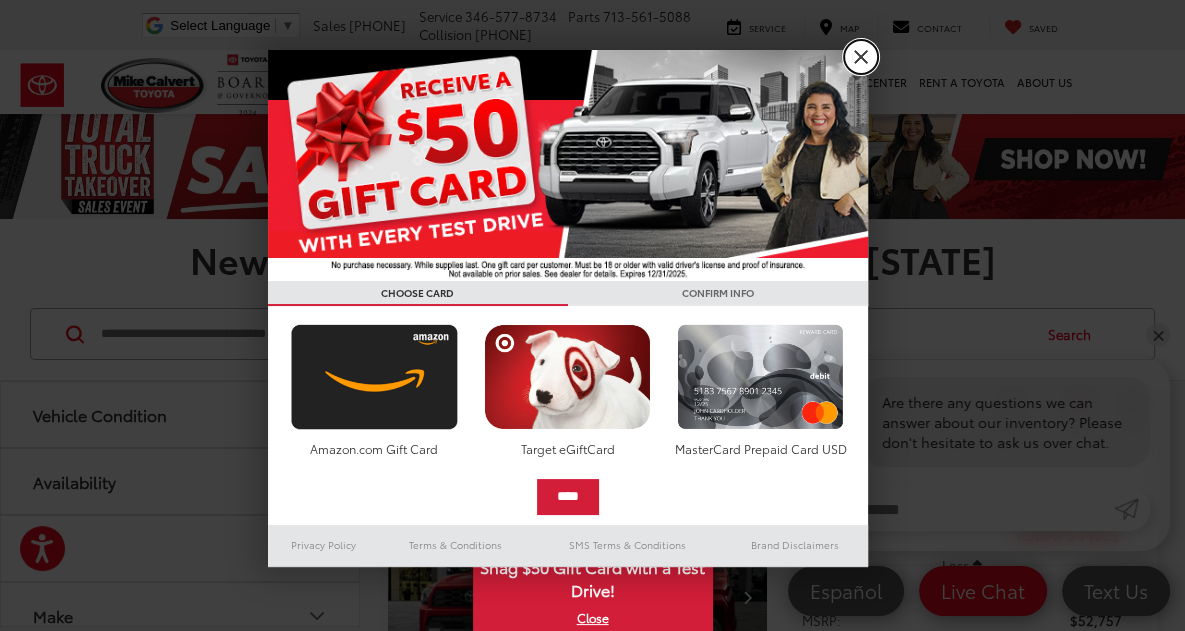 click on "X" at bounding box center [861, 57] 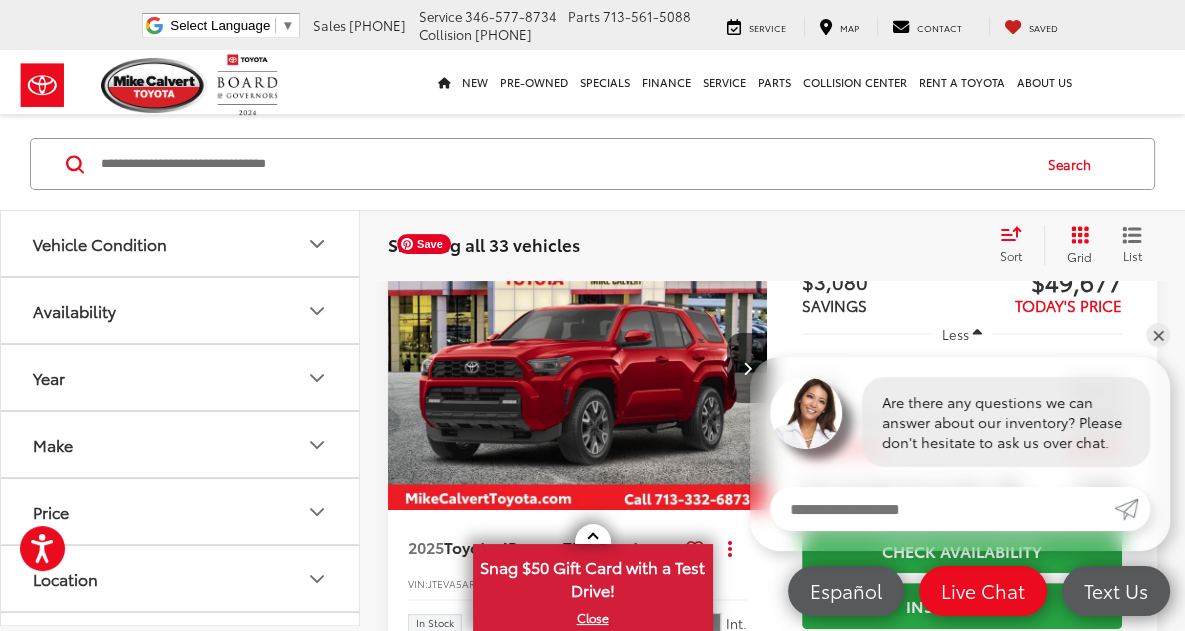scroll, scrollTop: 230, scrollLeft: 0, axis: vertical 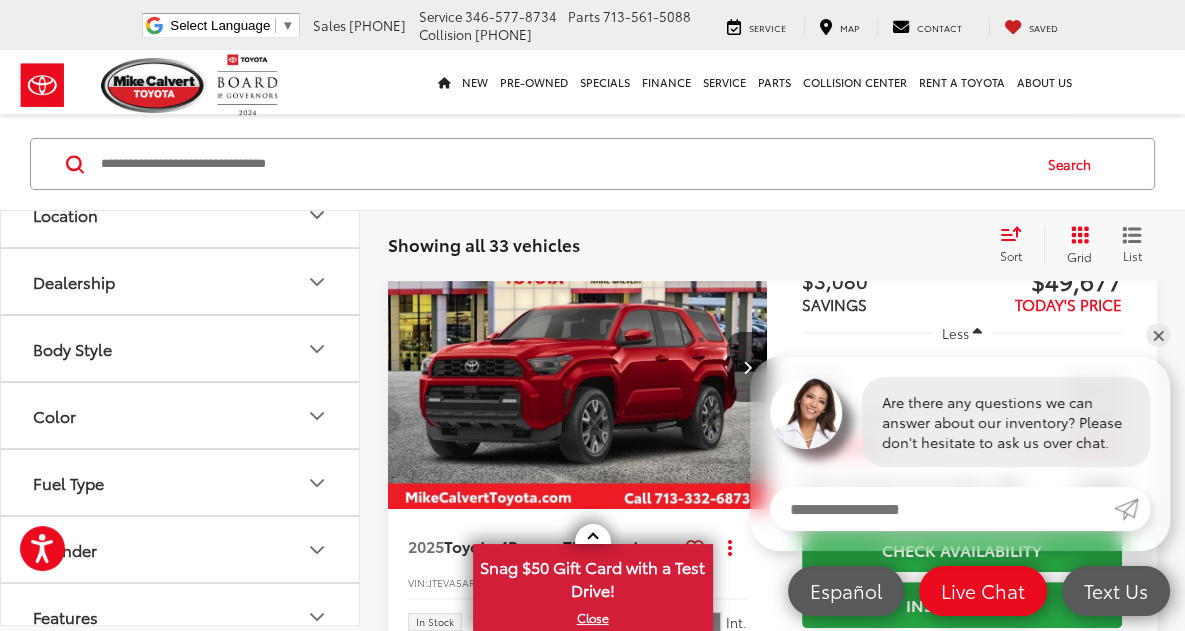 click 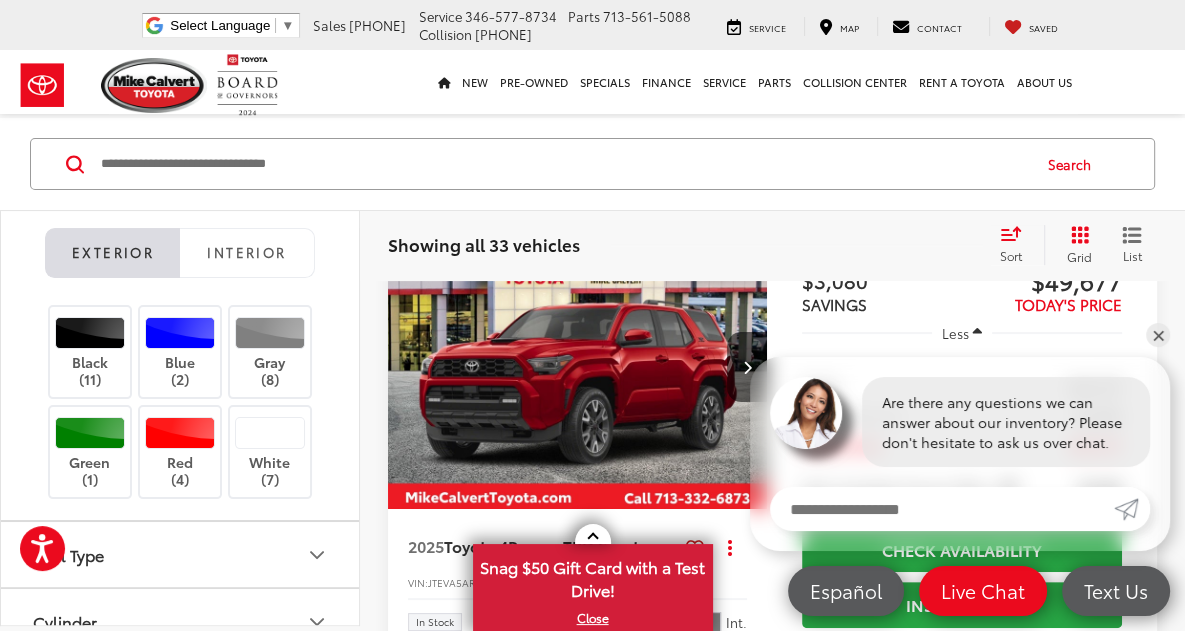 scroll, scrollTop: 585, scrollLeft: 0, axis: vertical 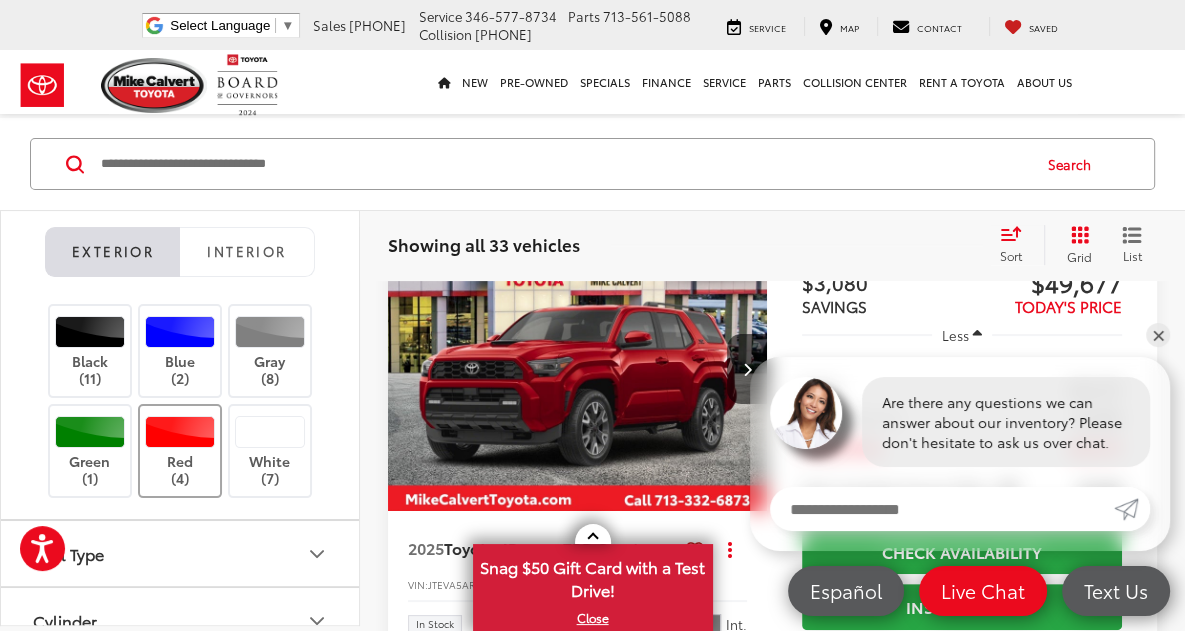 click at bounding box center (180, 432) 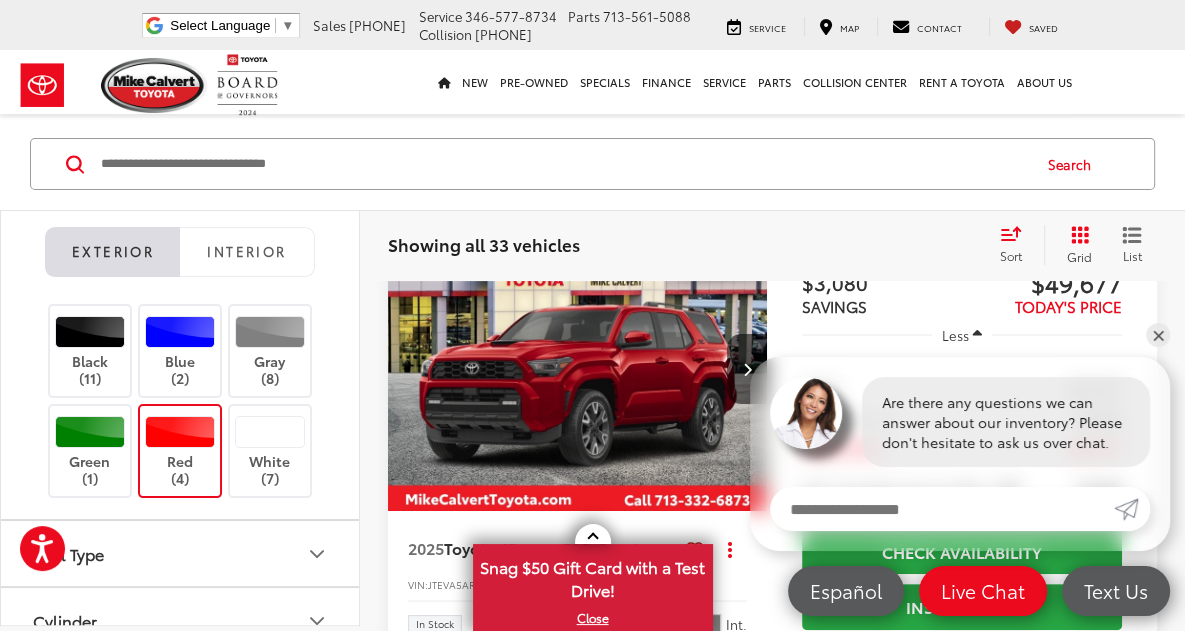scroll, scrollTop: 170, scrollLeft: 0, axis: vertical 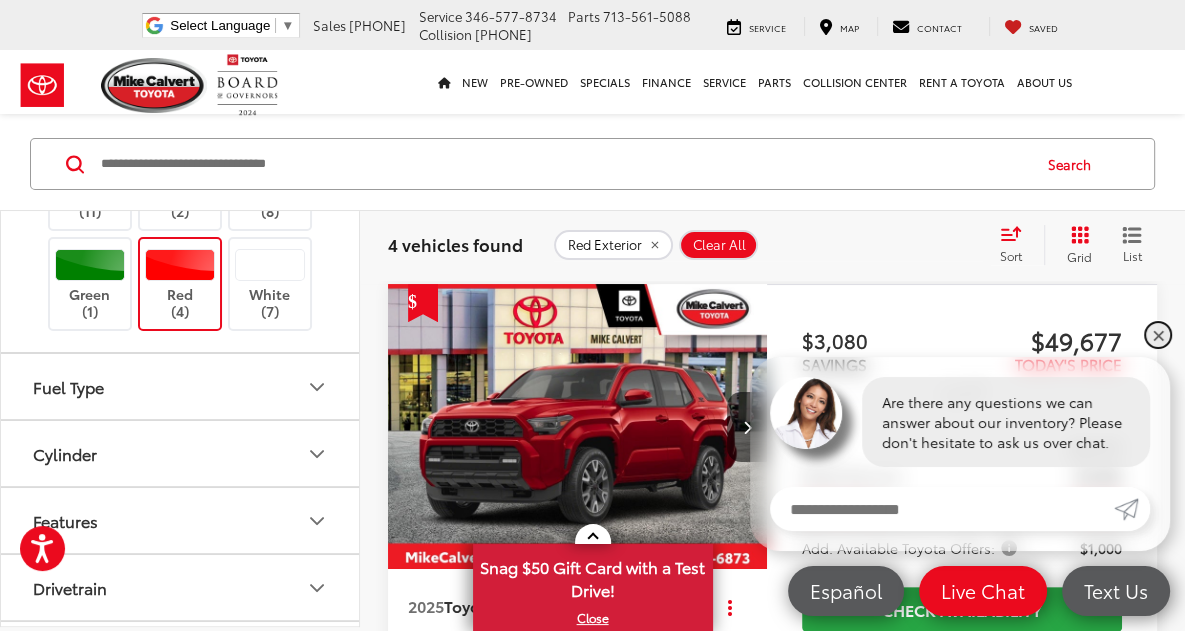 click on "✕" at bounding box center (1158, 335) 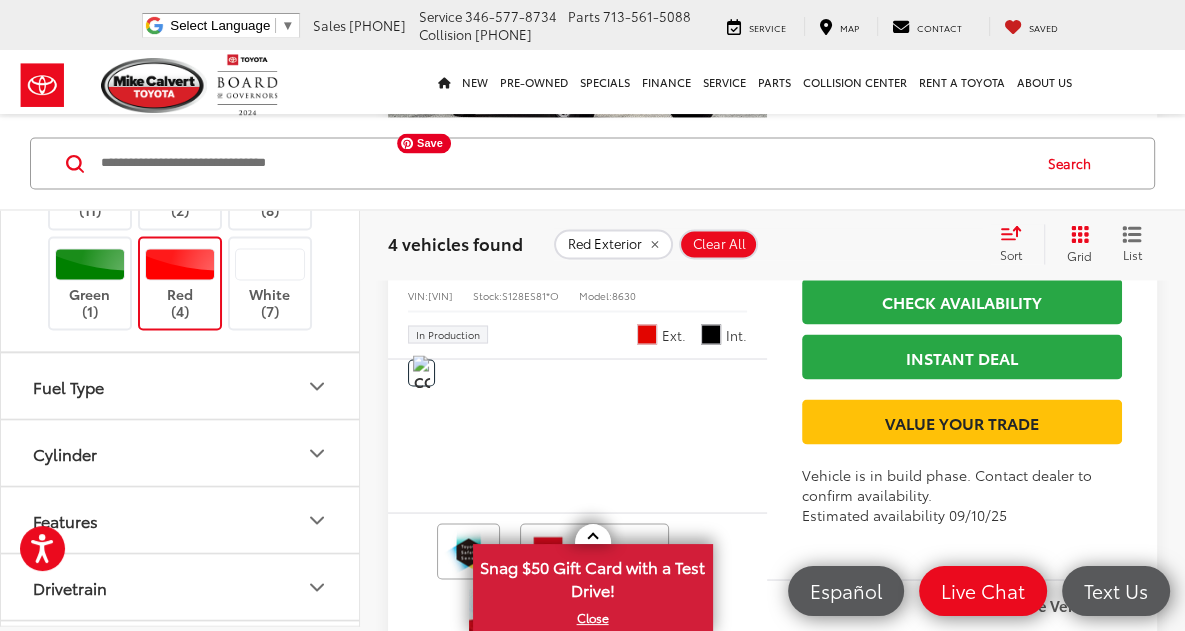scroll, scrollTop: 2663, scrollLeft: 0, axis: vertical 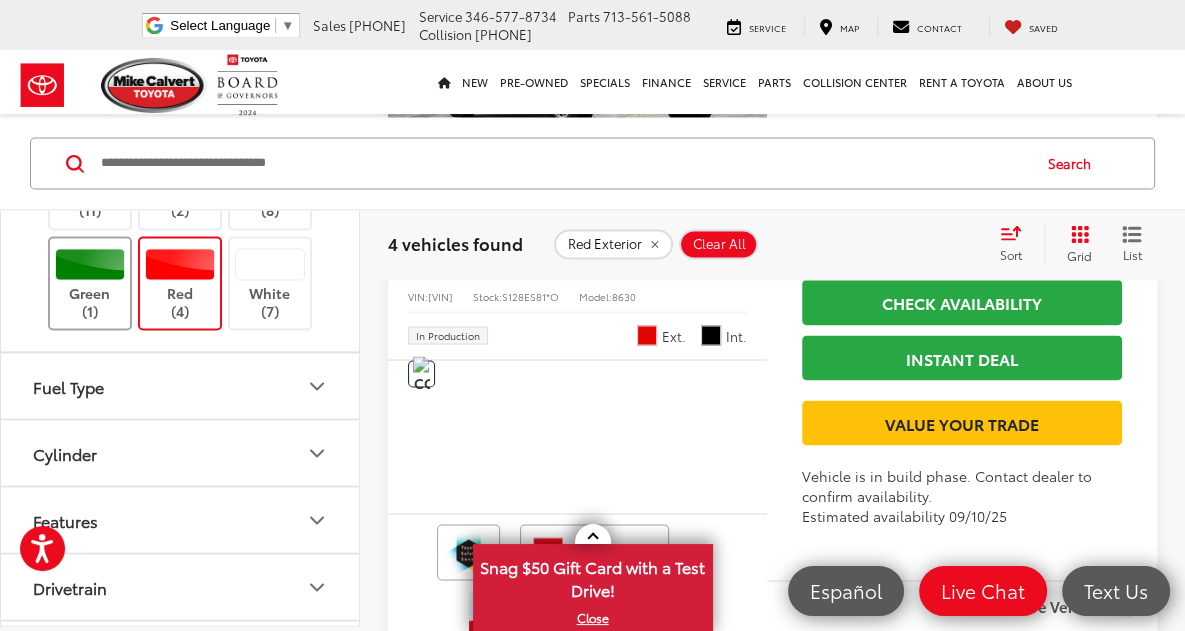 click at bounding box center [90, 264] 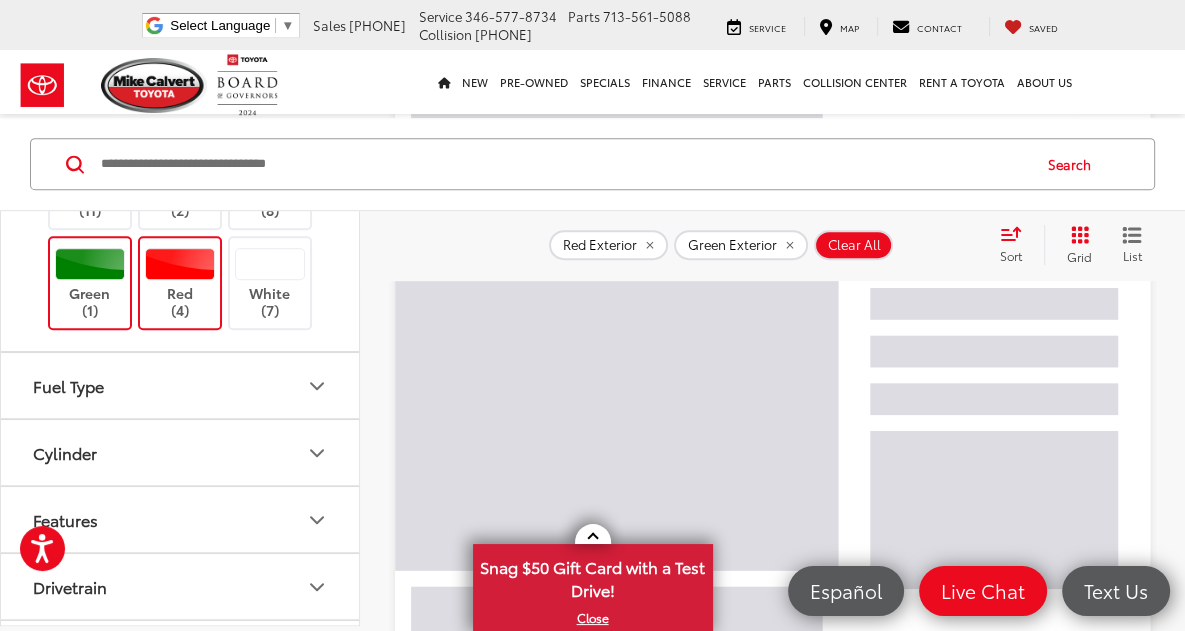scroll, scrollTop: 170, scrollLeft: 0, axis: vertical 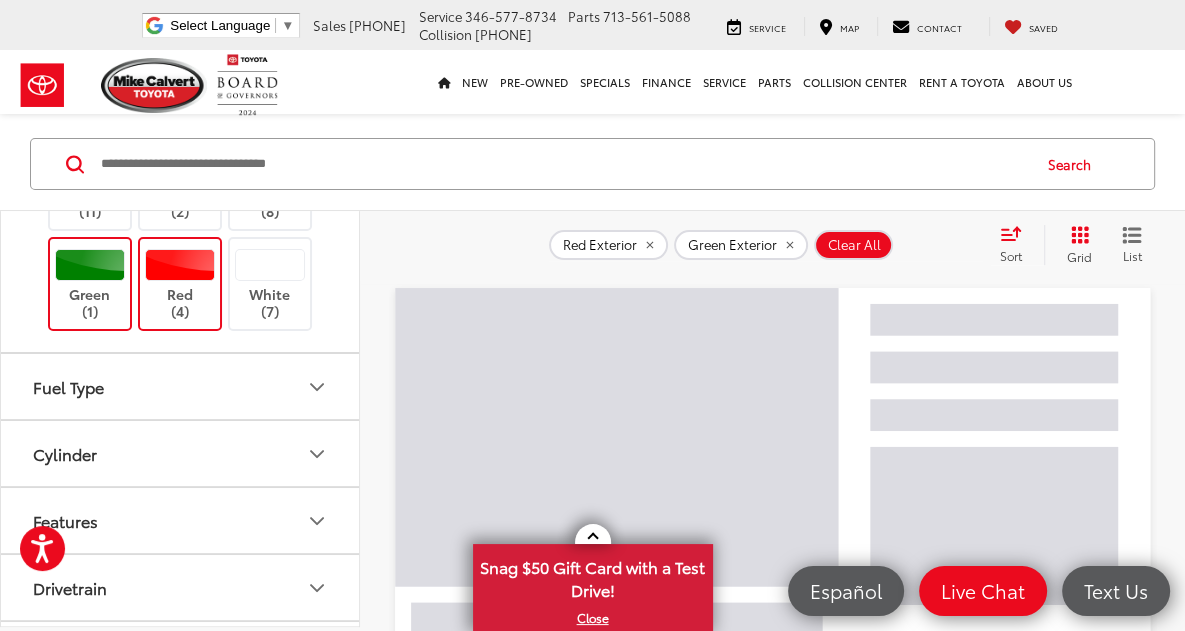 click at bounding box center [180, 265] 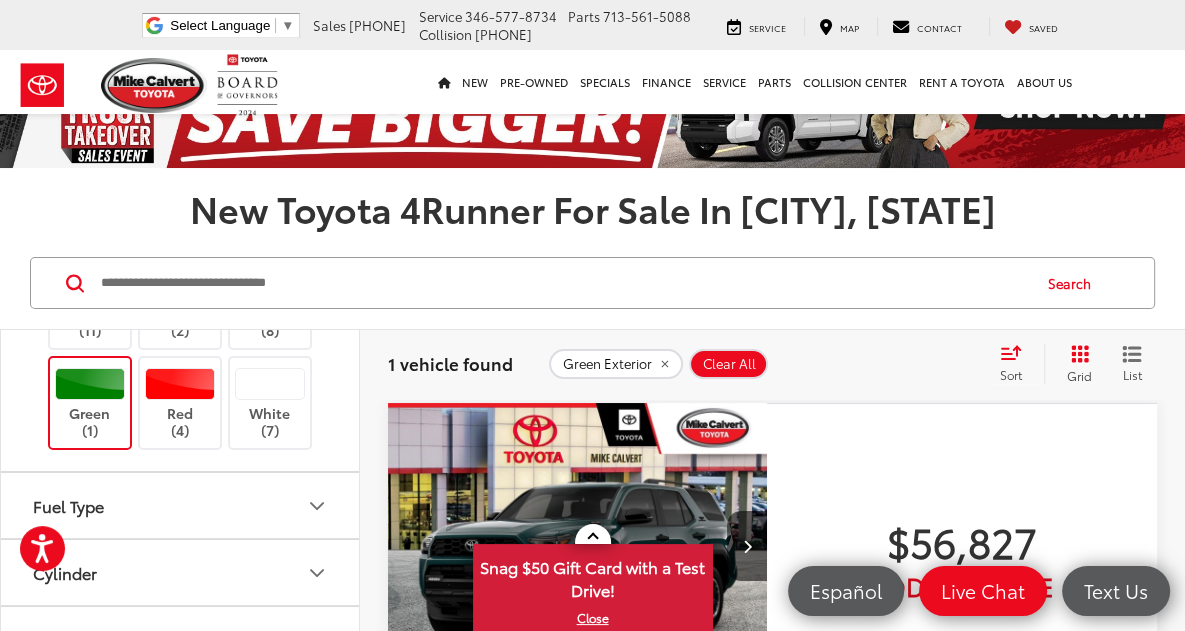 scroll, scrollTop: 0, scrollLeft: 0, axis: both 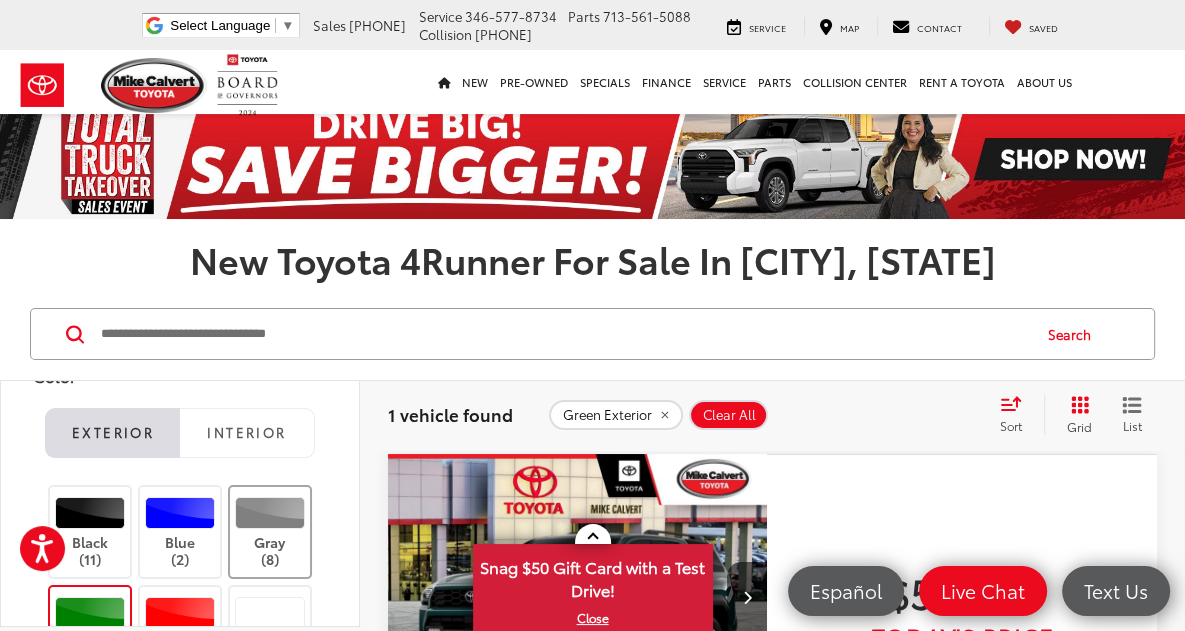 click at bounding box center (270, 513) 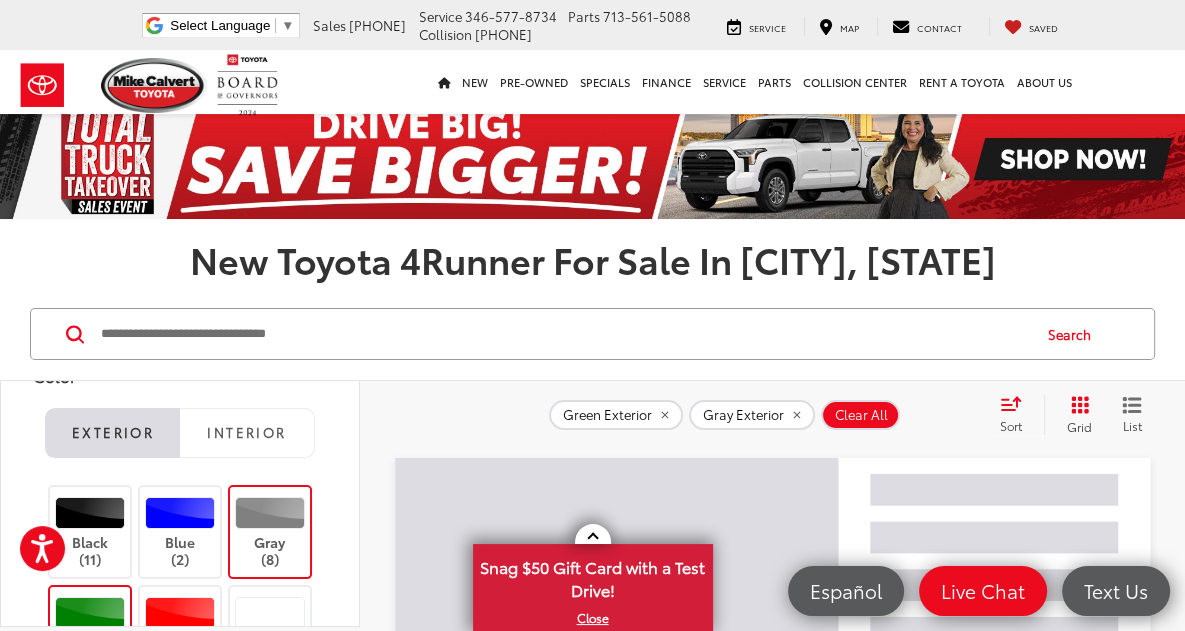 click at bounding box center (90, 613) 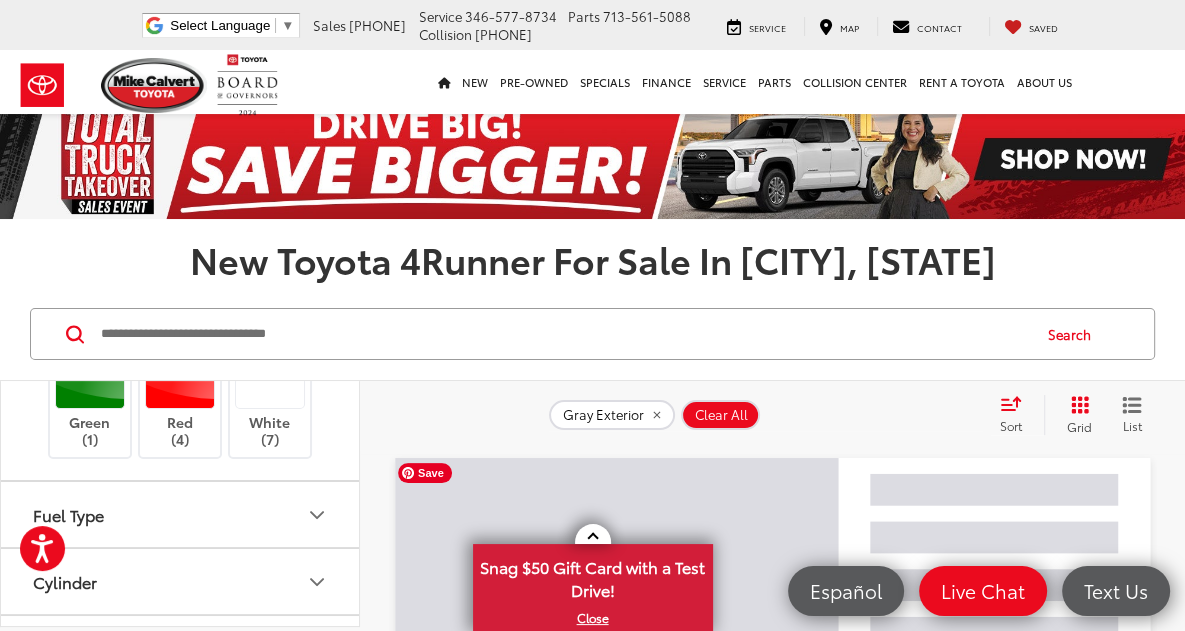 scroll, scrollTop: 796, scrollLeft: 0, axis: vertical 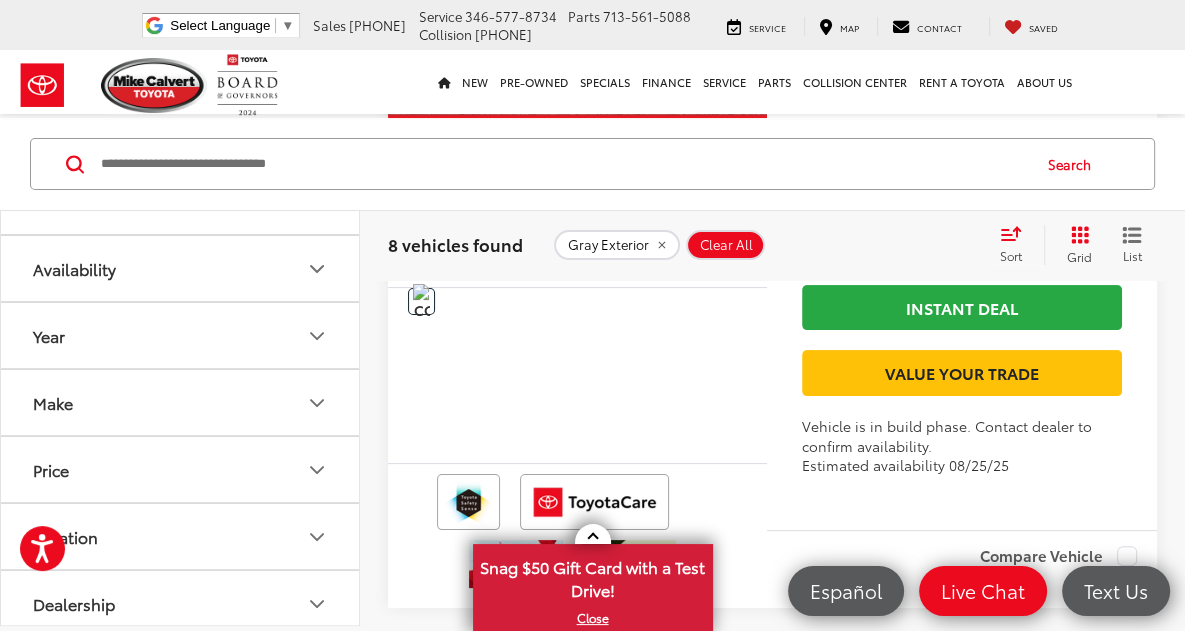 click on "Year" at bounding box center (181, 335) 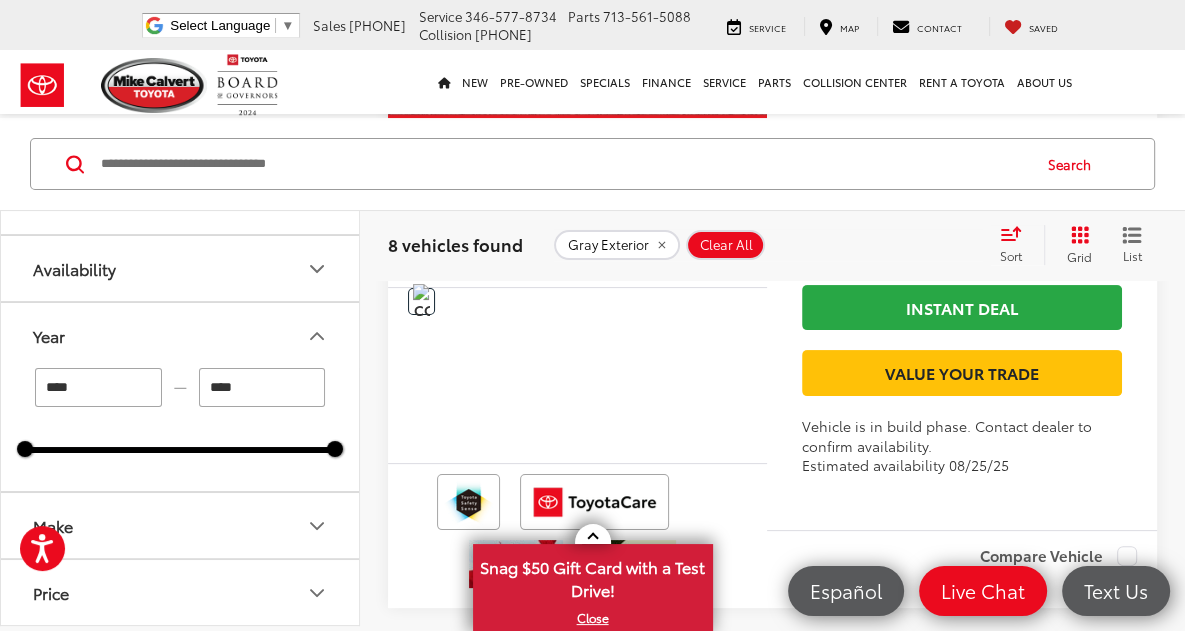 click on "****" at bounding box center (98, 387) 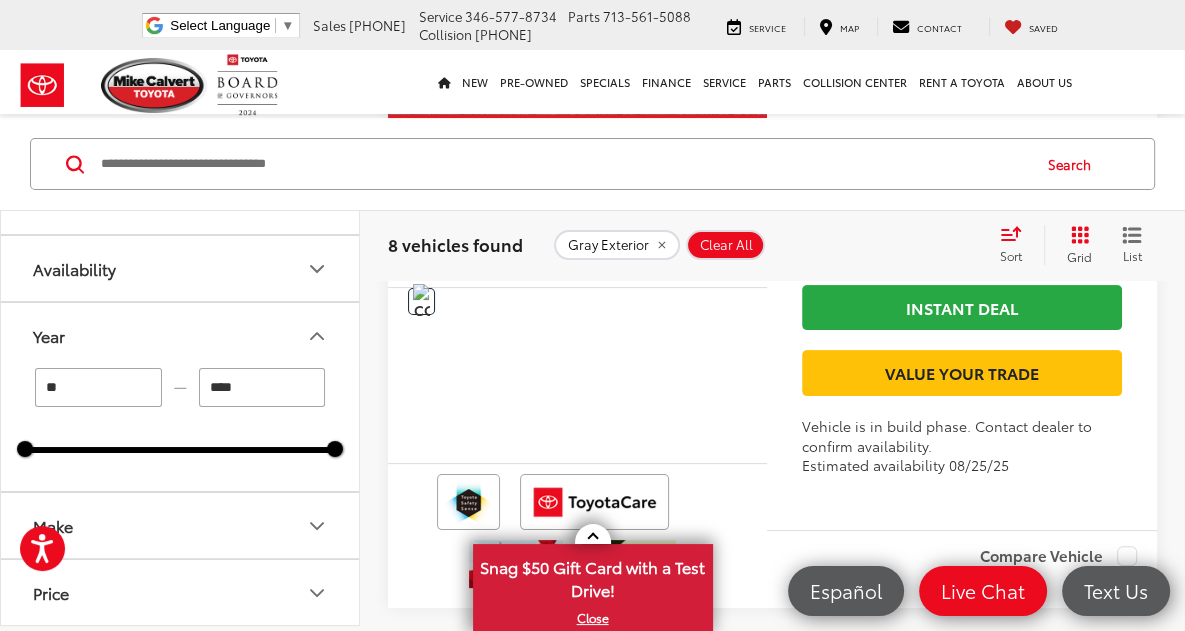 type on "**" 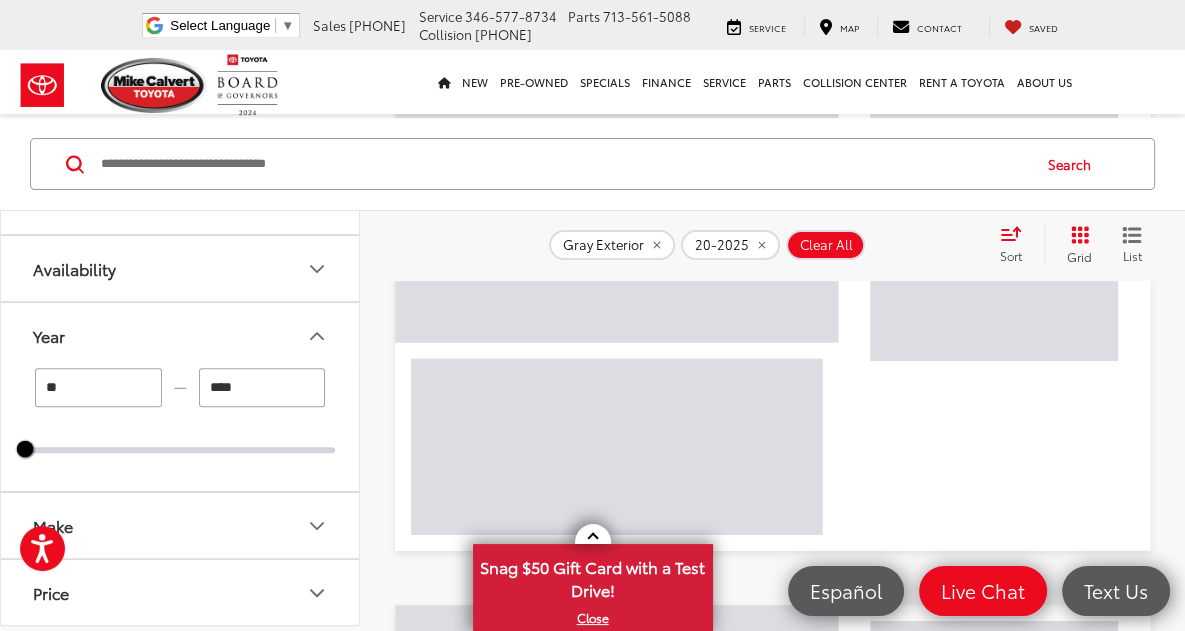 type on "****" 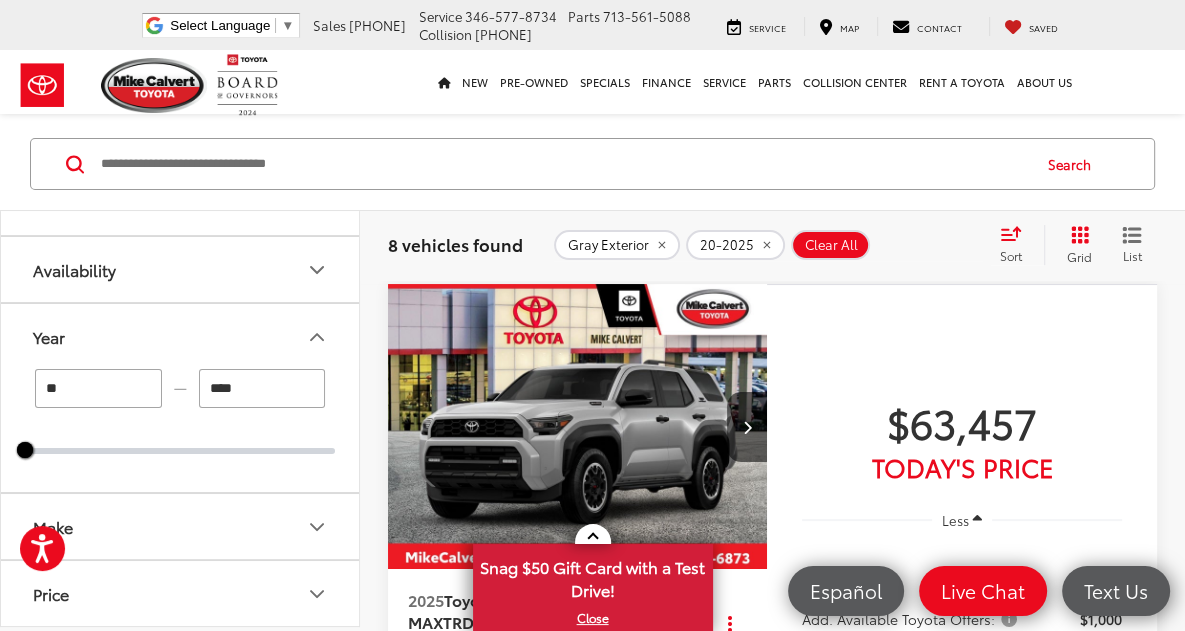 click on "**" at bounding box center (98, 388) 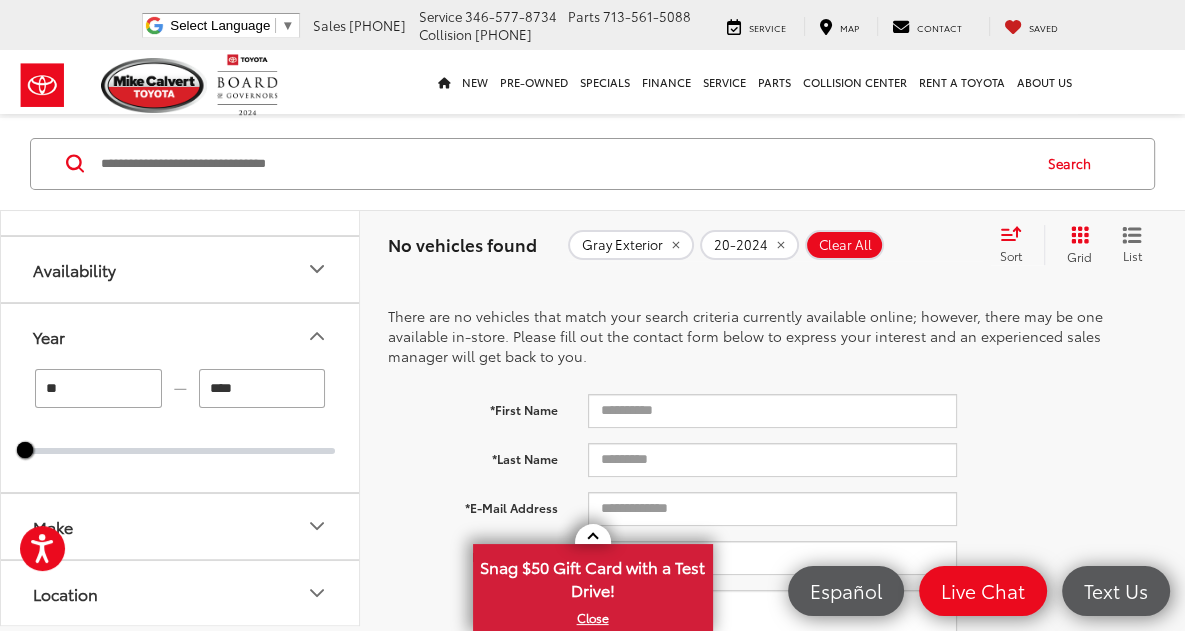 scroll, scrollTop: 51, scrollLeft: 0, axis: vertical 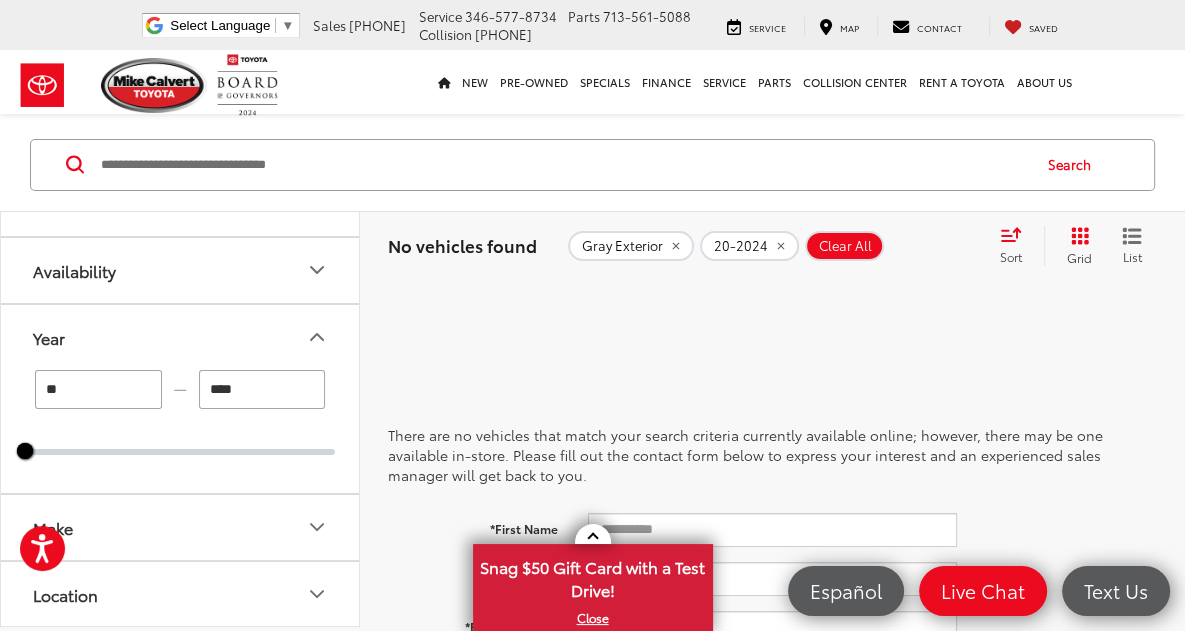 click on "**" at bounding box center (98, 389) 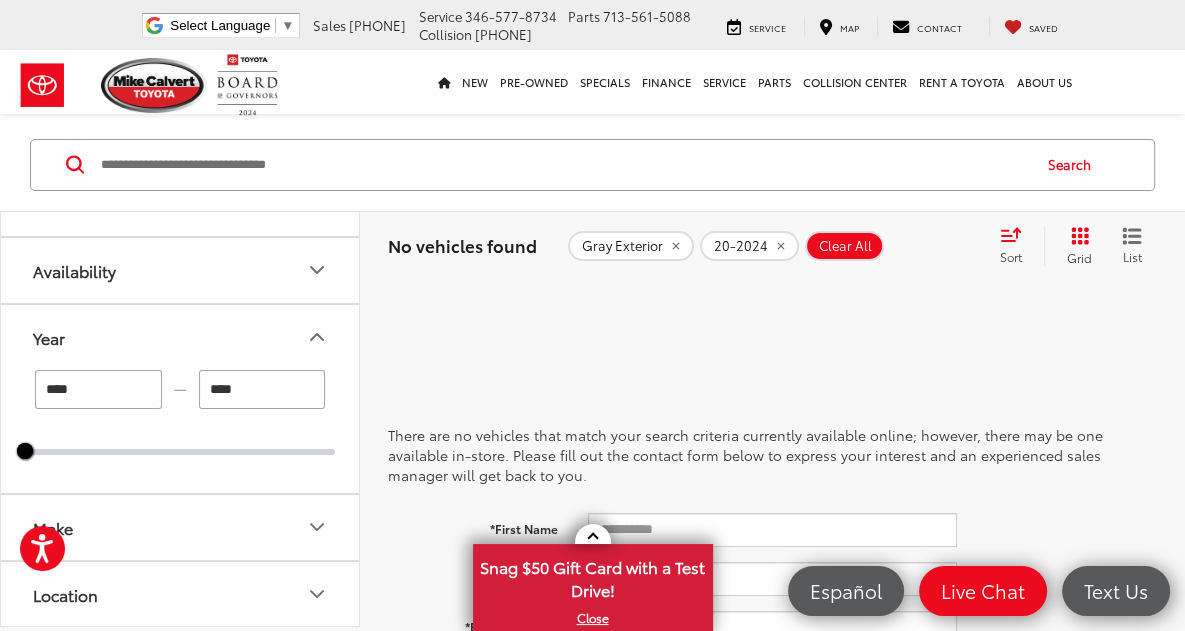 type on "****" 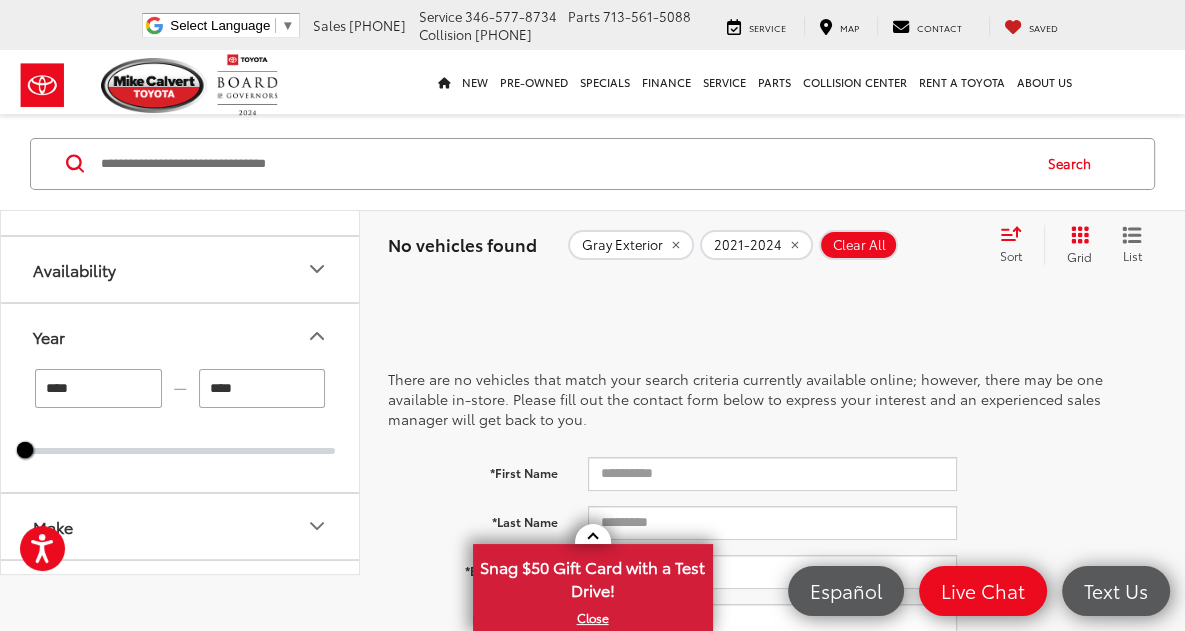scroll, scrollTop: 0, scrollLeft: 0, axis: both 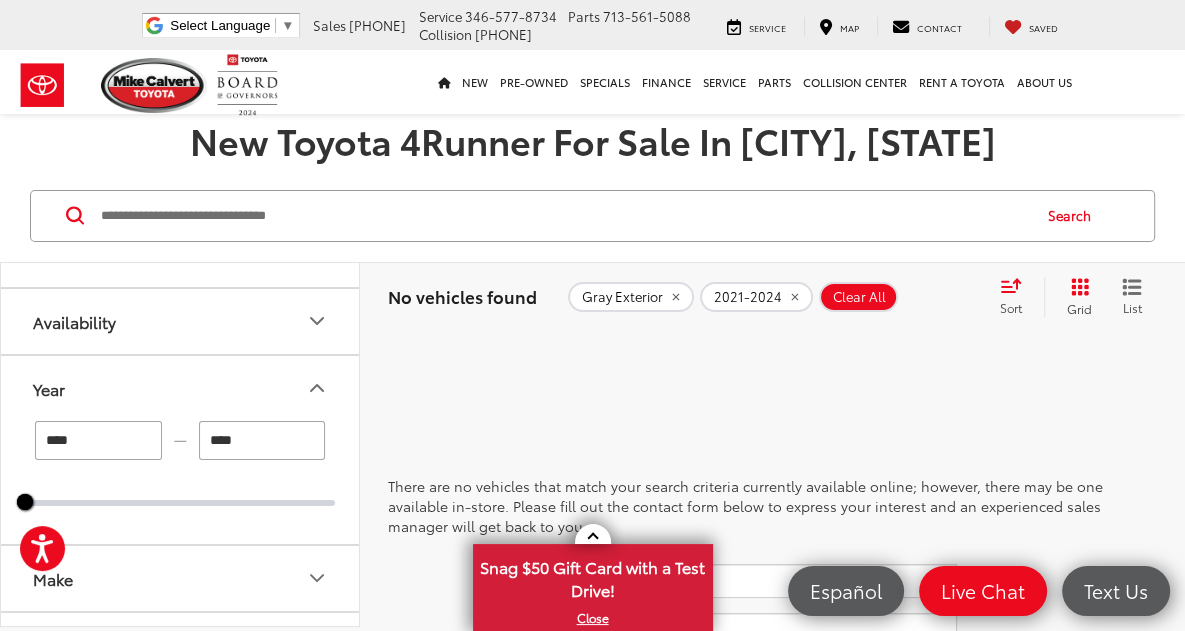 click 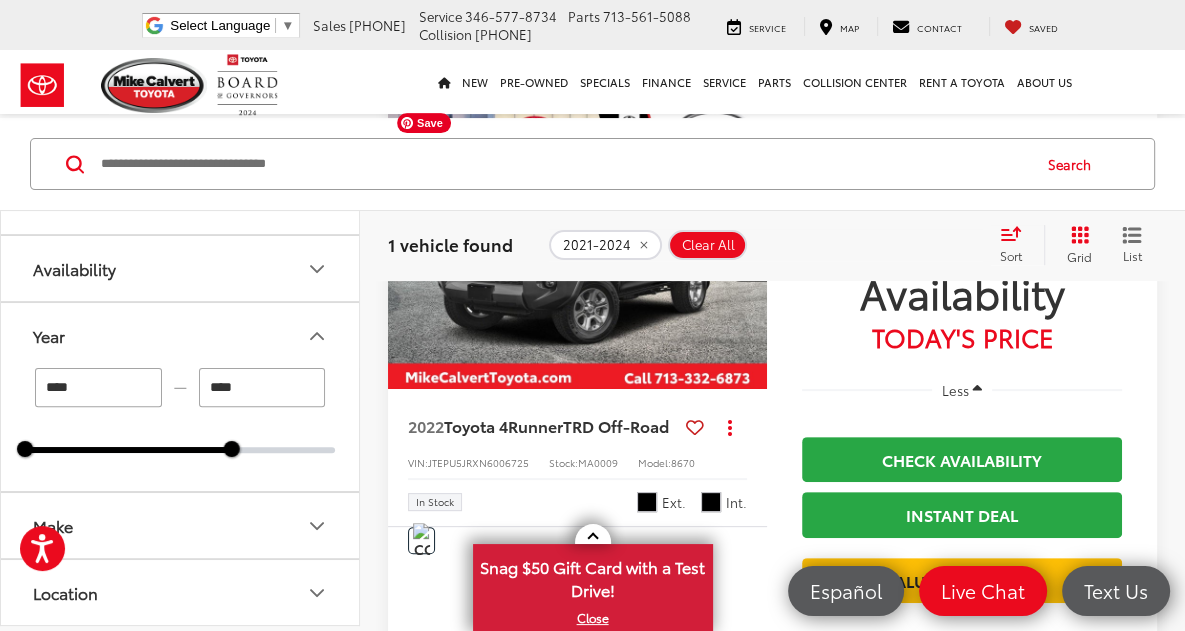 scroll, scrollTop: 347, scrollLeft: 0, axis: vertical 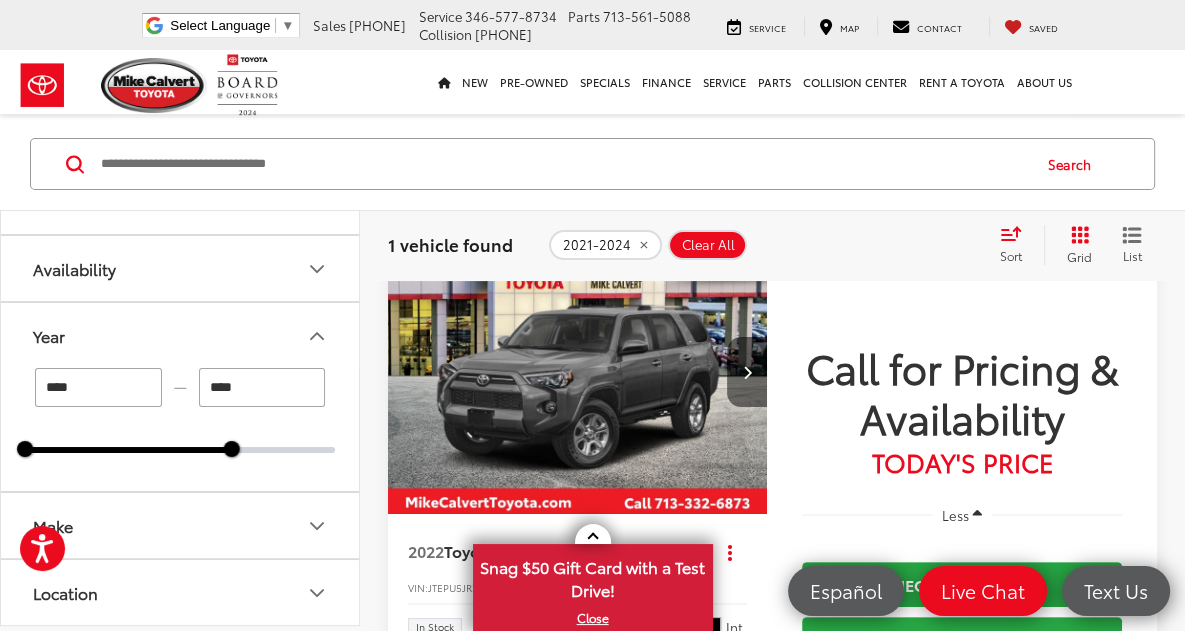 click at bounding box center [747, 372] 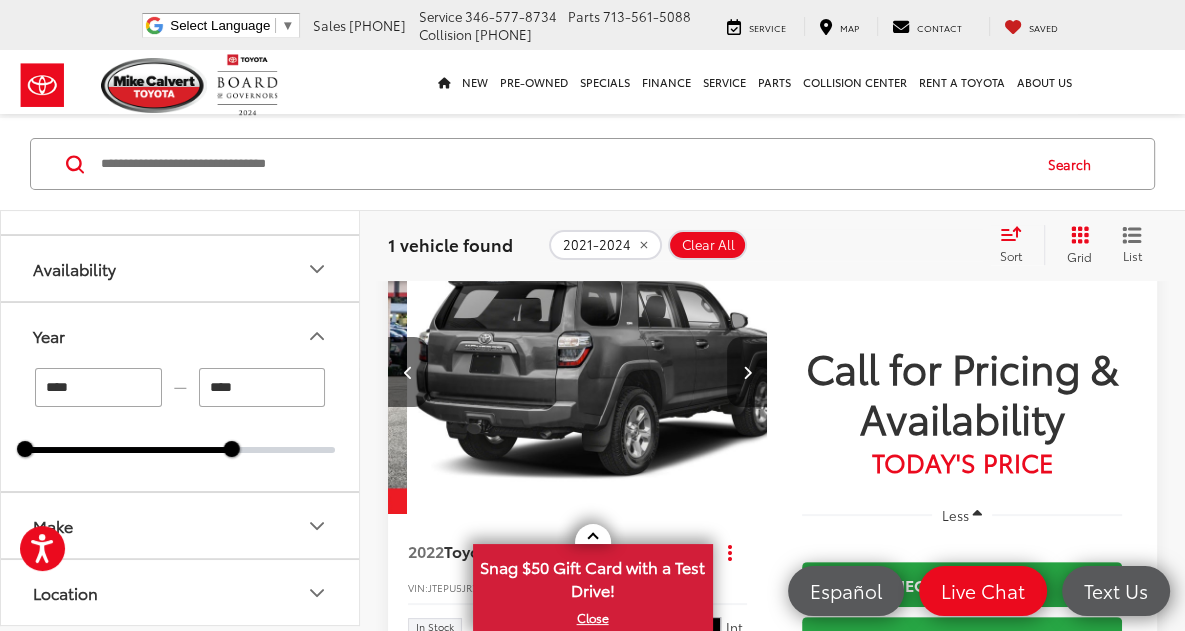 scroll, scrollTop: 0, scrollLeft: 382, axis: horizontal 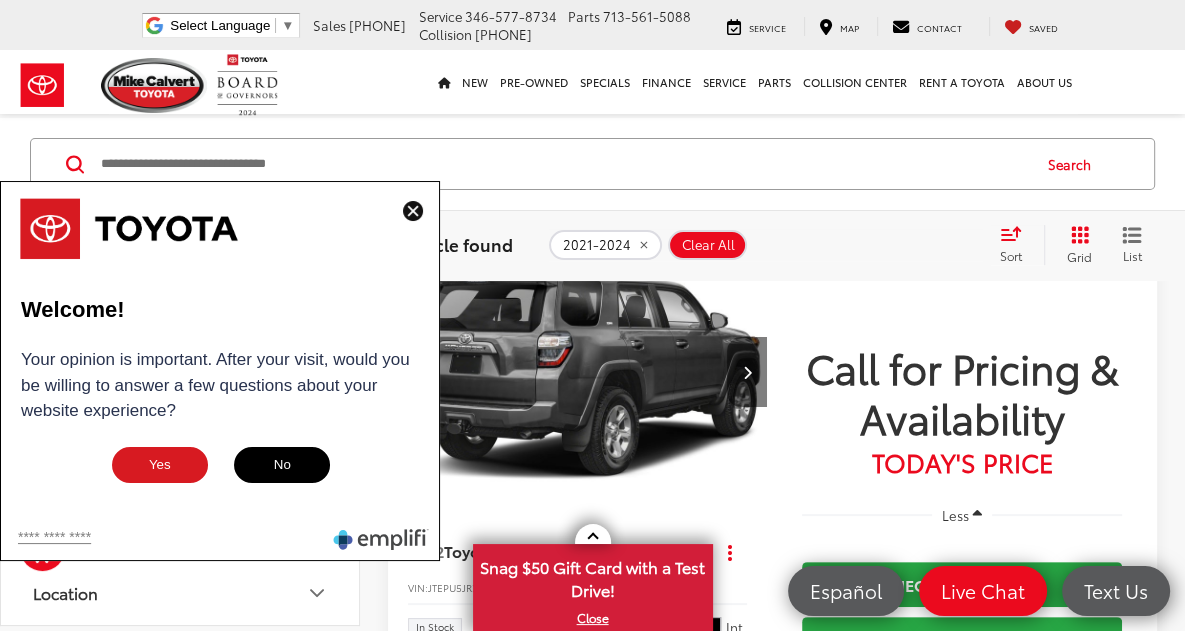click at bounding box center [746, 372] 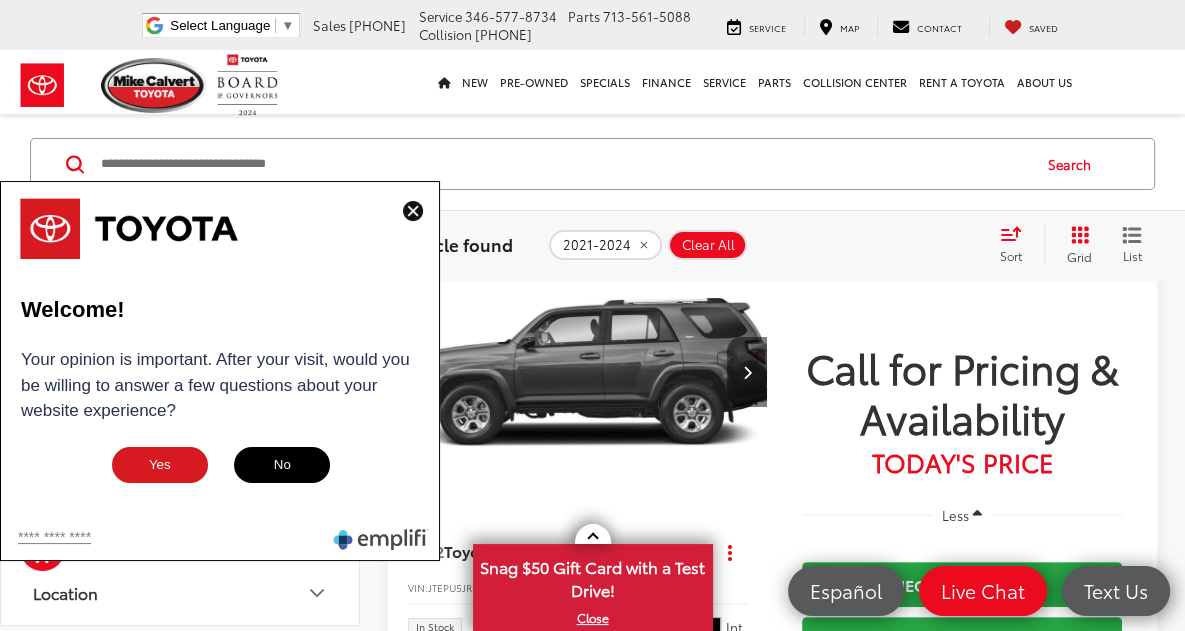 scroll, scrollTop: 0, scrollLeft: 764, axis: horizontal 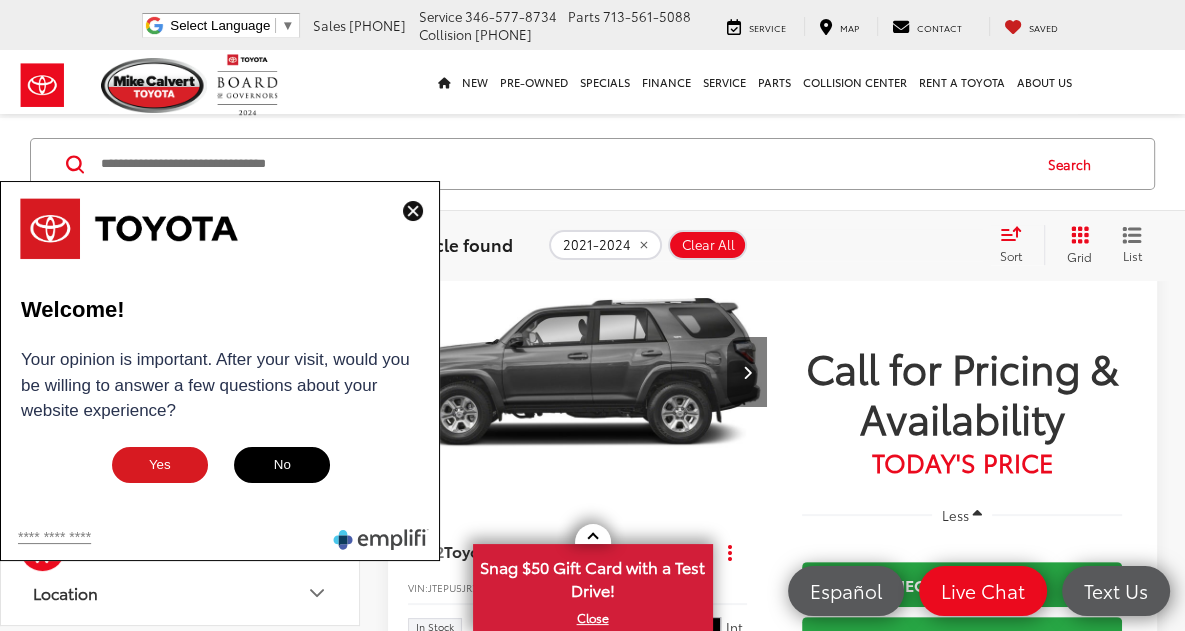 click at bounding box center [746, 372] 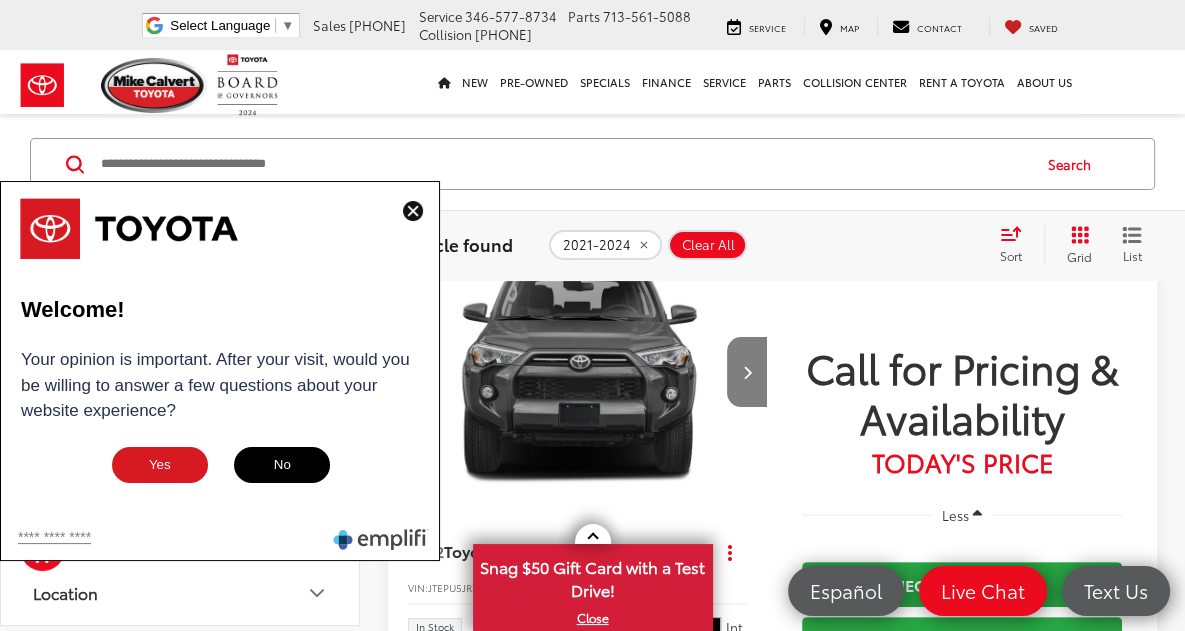 click at bounding box center (746, 372) 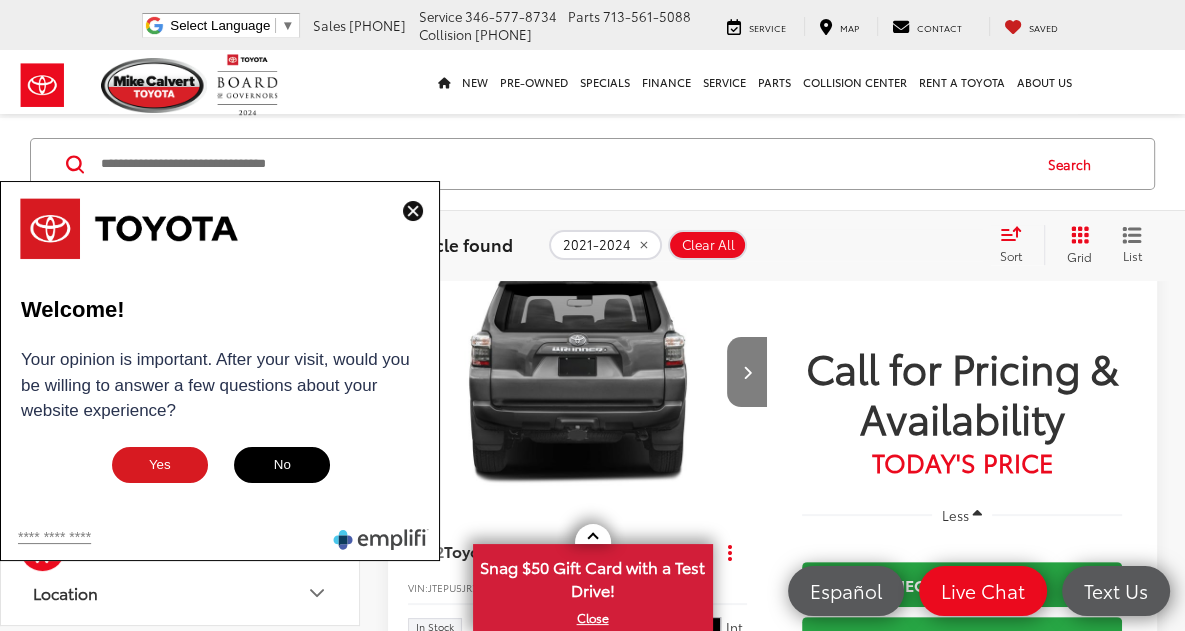 click at bounding box center [746, 372] 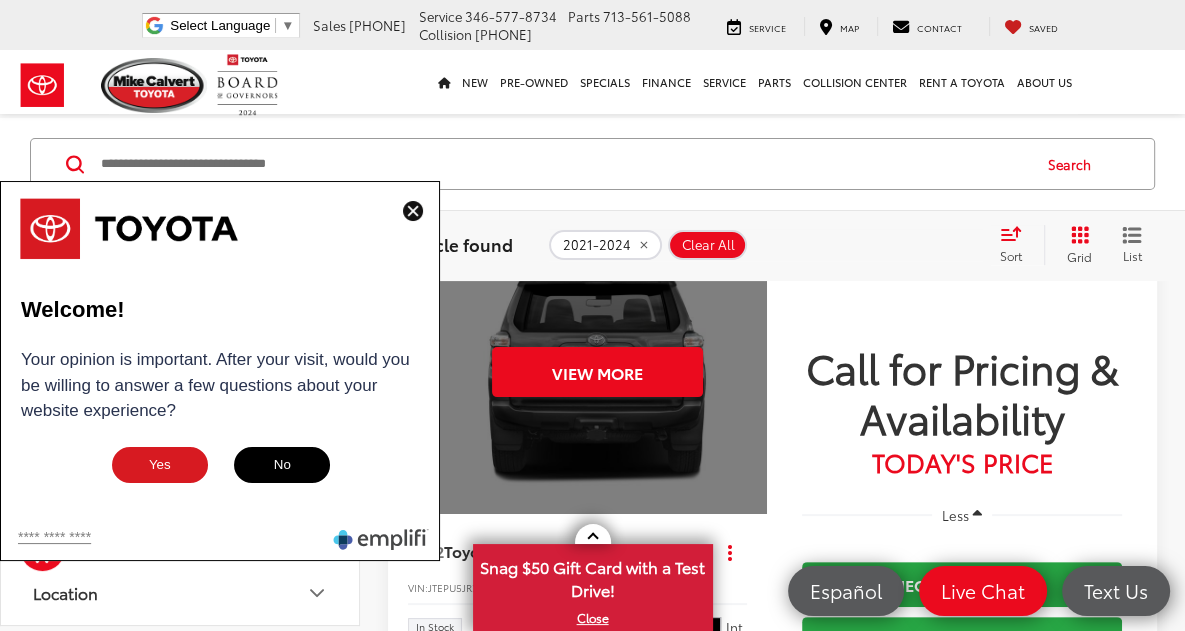 scroll, scrollTop: 0, scrollLeft: 1909, axis: horizontal 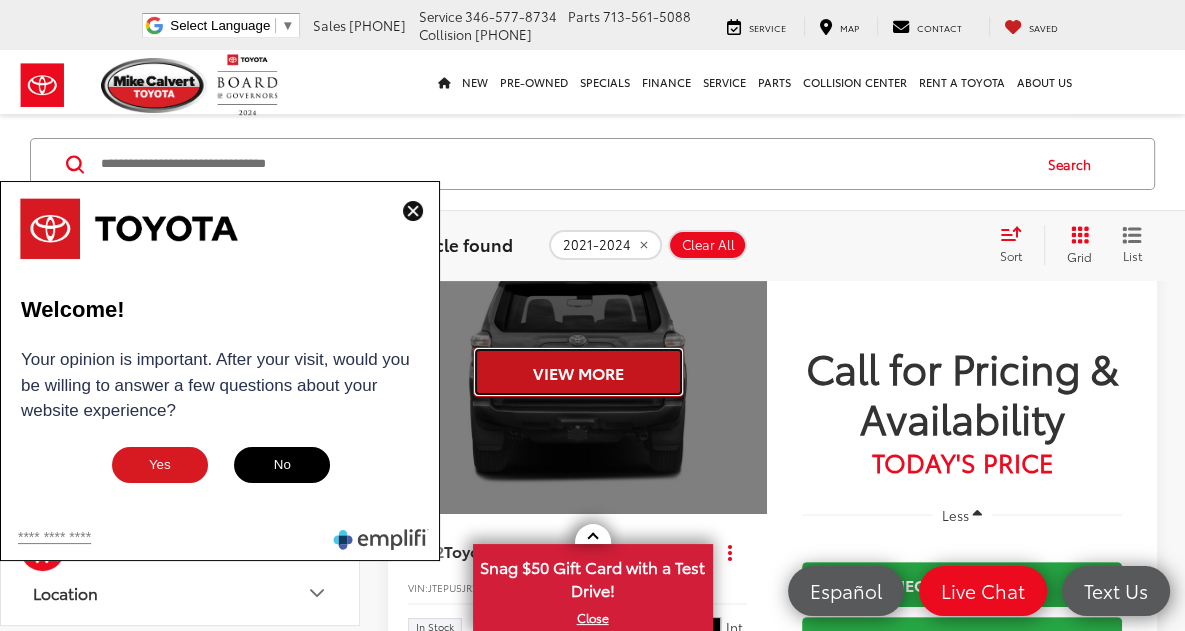 click on "View More" at bounding box center (578, 372) 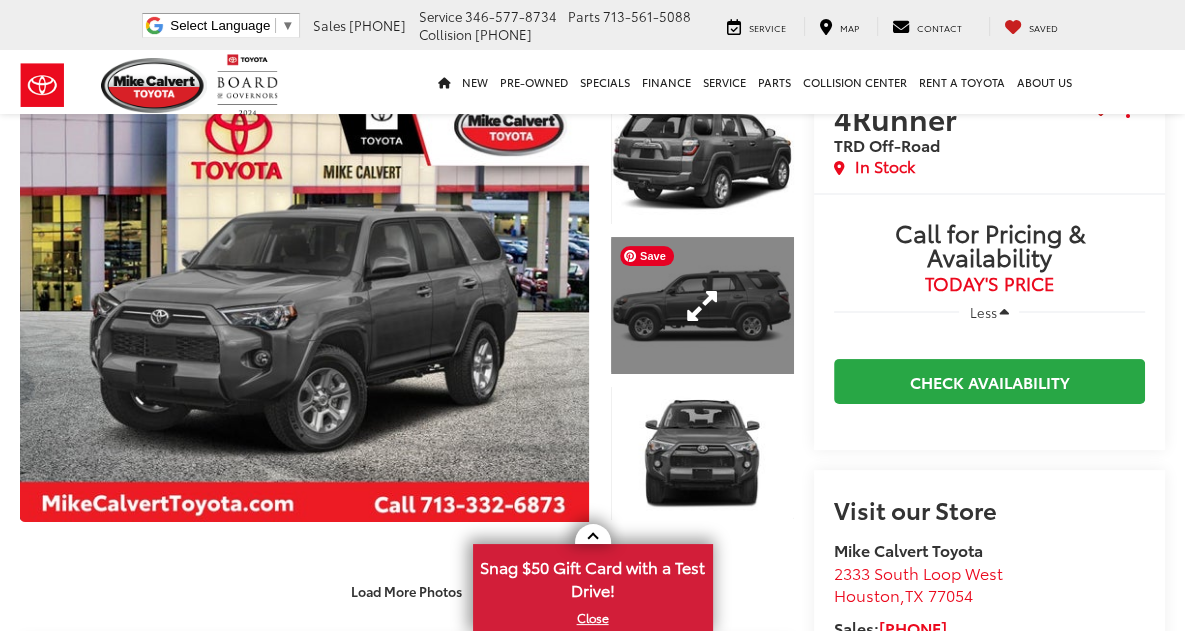 scroll, scrollTop: 87, scrollLeft: 0, axis: vertical 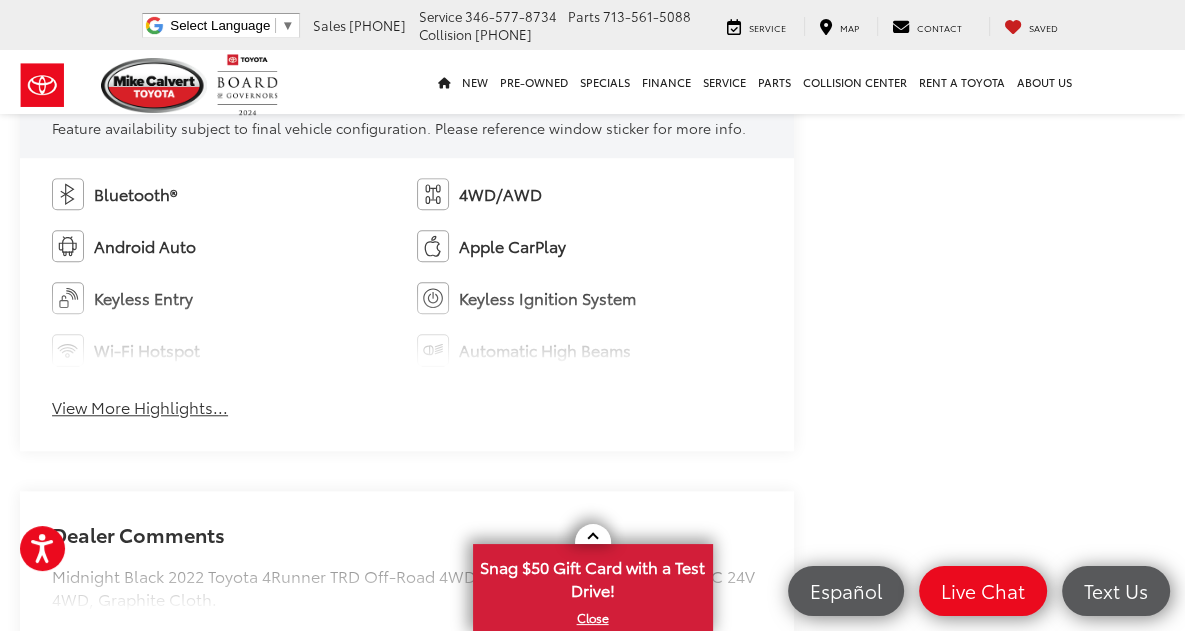 click on "View More Highlights..." at bounding box center (140, 407) 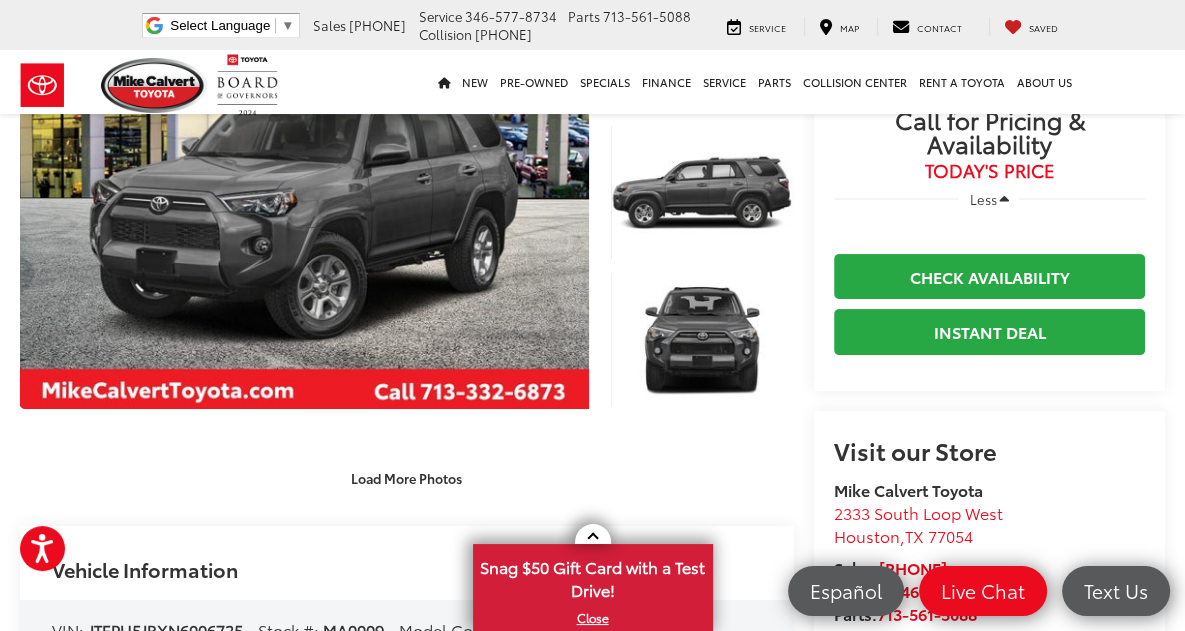 scroll, scrollTop: 211, scrollLeft: 0, axis: vertical 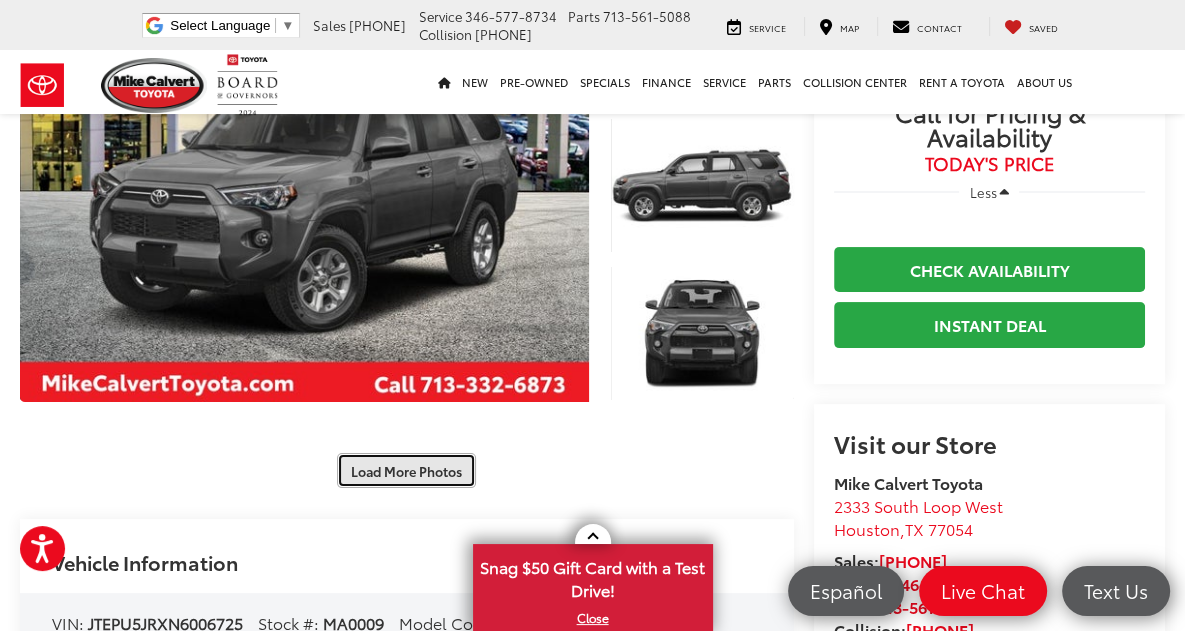 click on "Load More Photos" at bounding box center (406, 470) 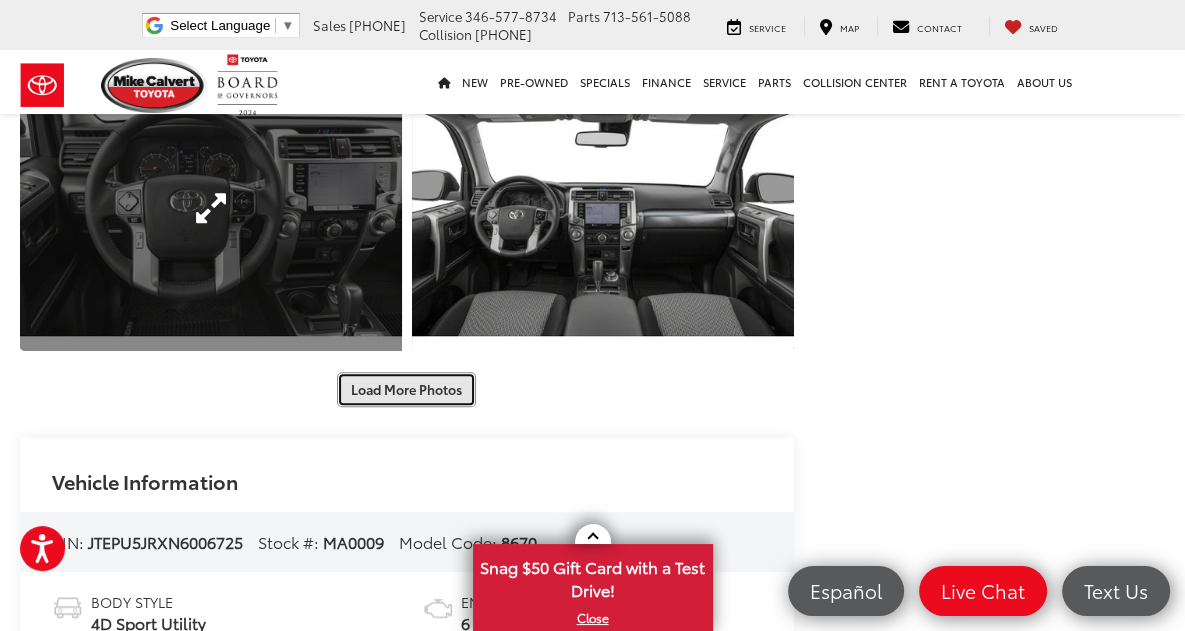 scroll, scrollTop: 948, scrollLeft: 0, axis: vertical 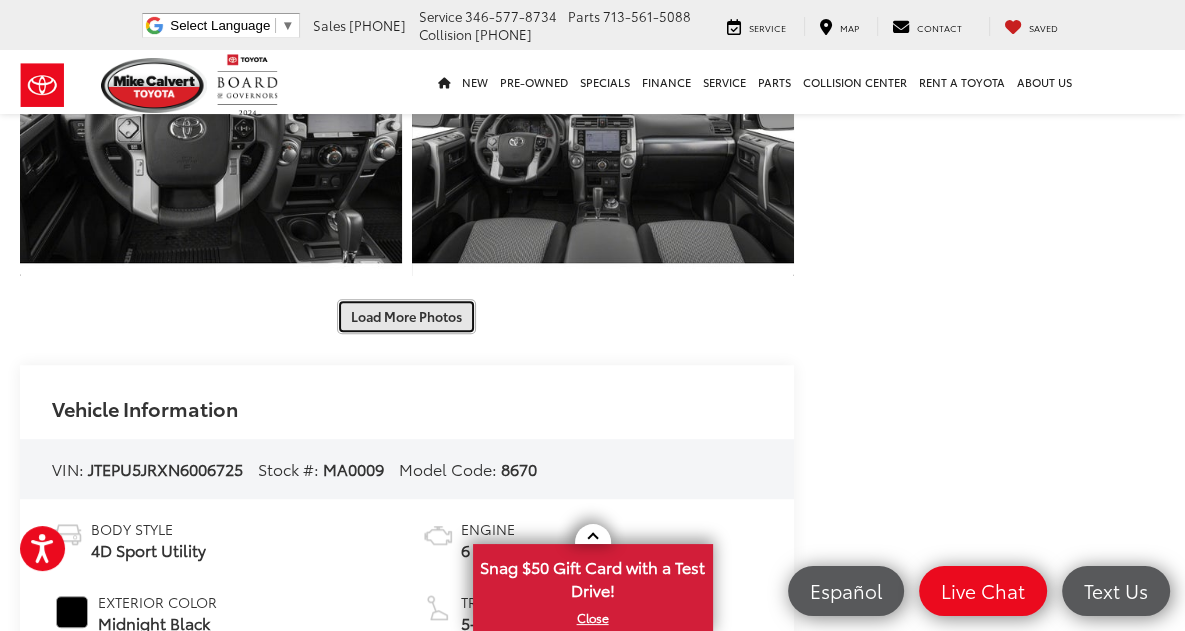 click on "Load More Photos" at bounding box center [406, 316] 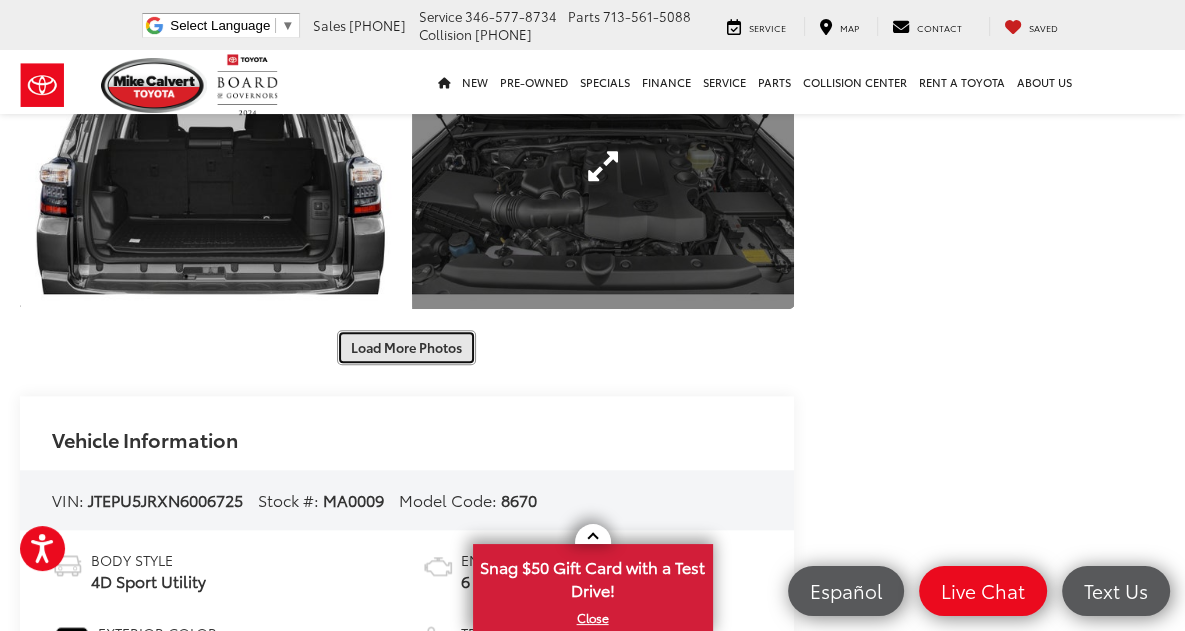 scroll, scrollTop: 1511, scrollLeft: 0, axis: vertical 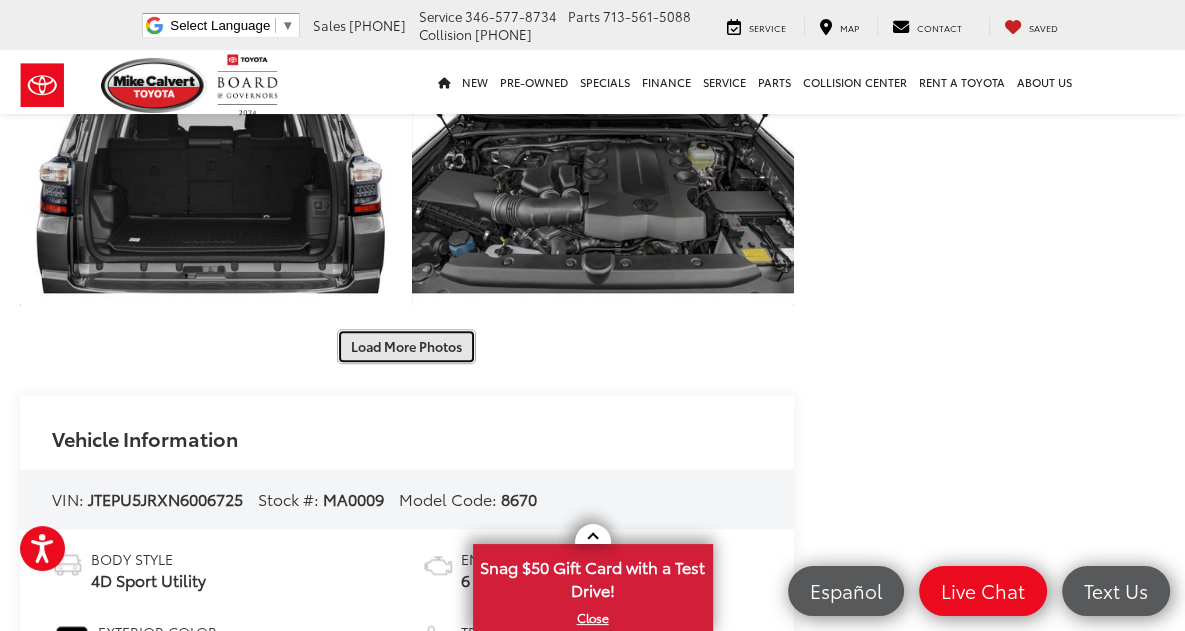 click on "Load More Photos" at bounding box center [406, 346] 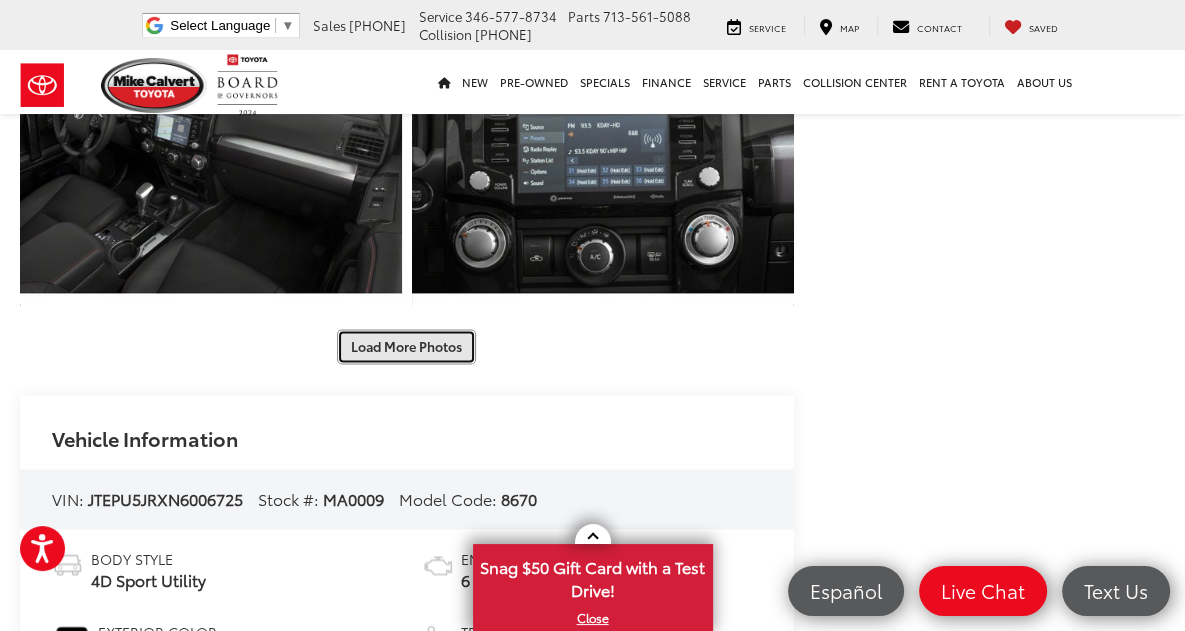 scroll, scrollTop: 2105, scrollLeft: 0, axis: vertical 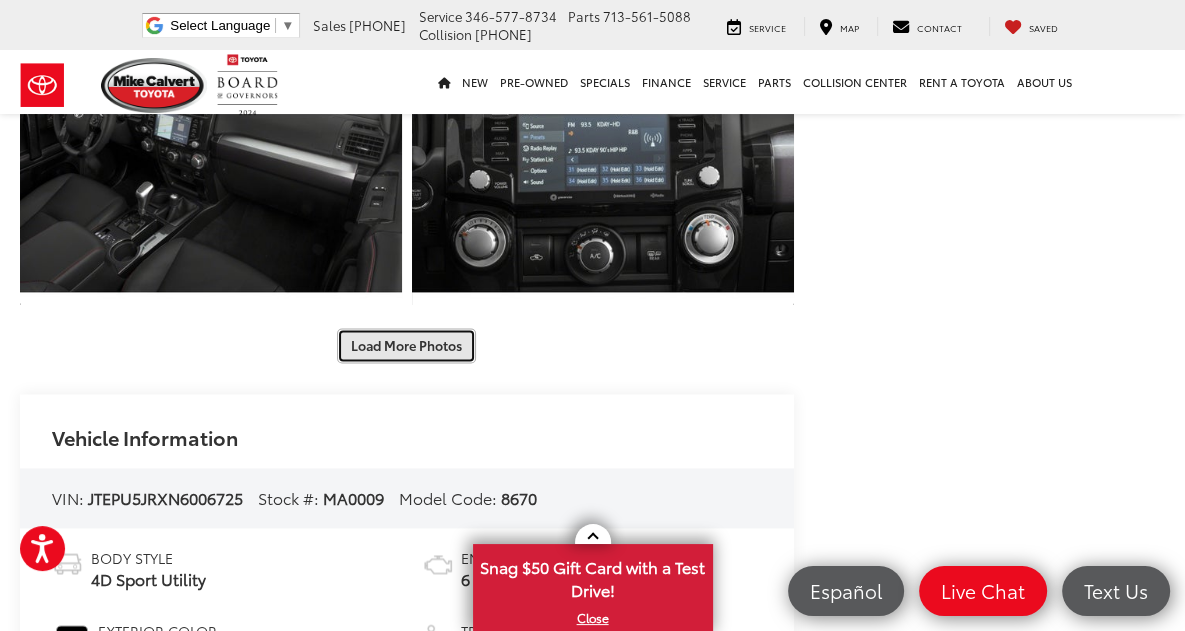 click on "Load More Photos" at bounding box center (406, 345) 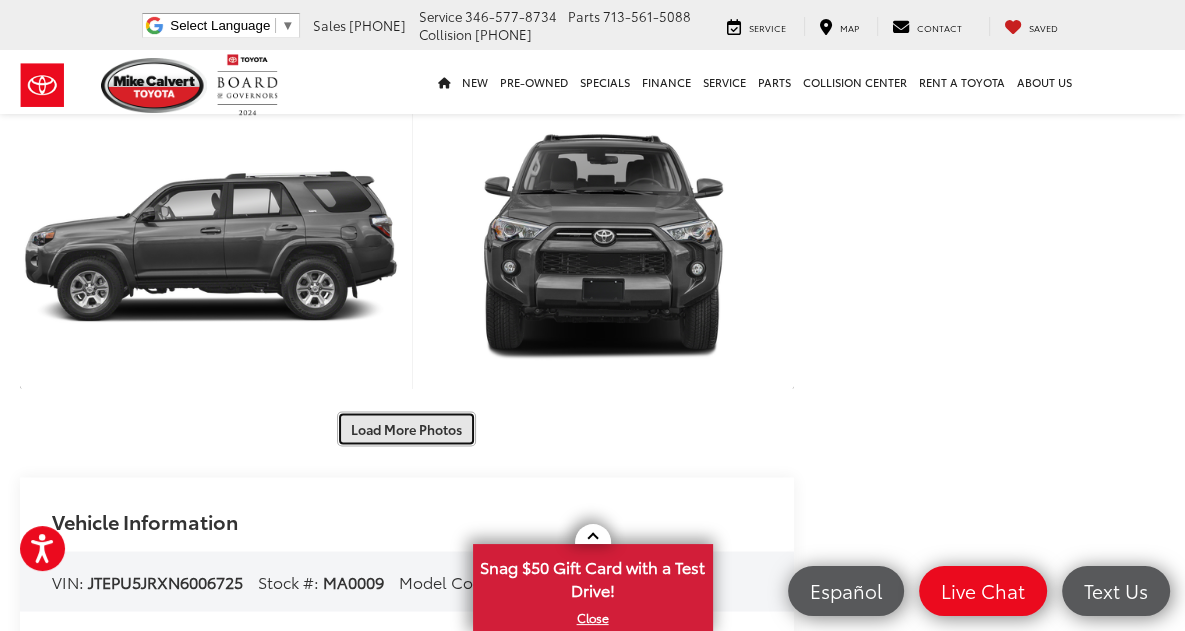scroll, scrollTop: 2718, scrollLeft: 0, axis: vertical 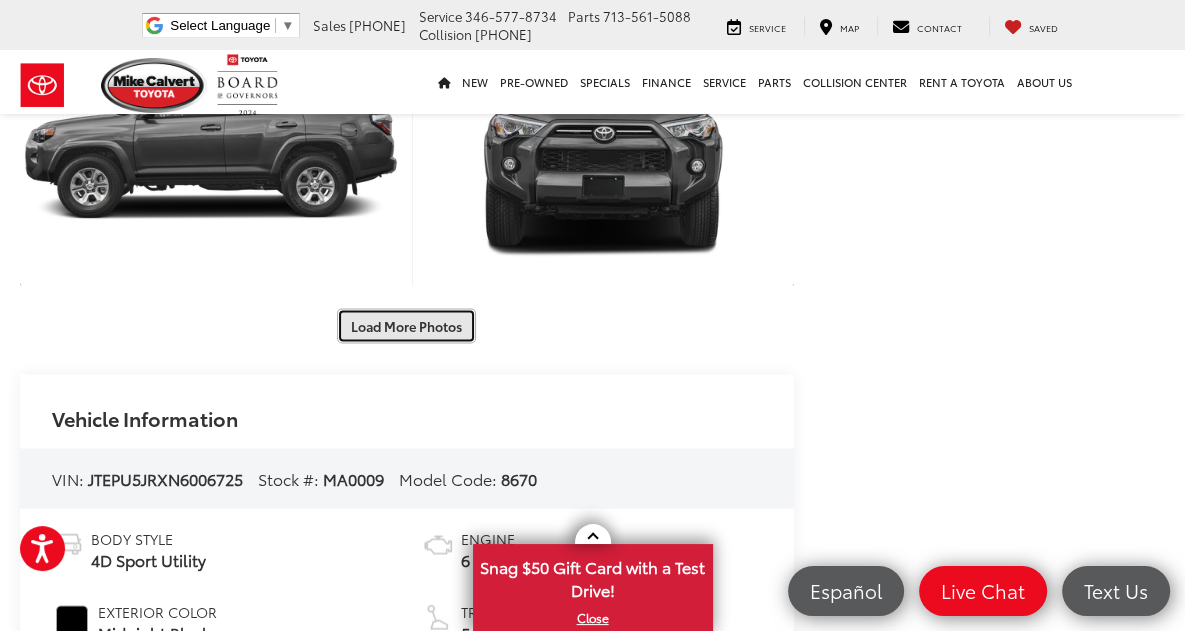 click on "Load More Photos" at bounding box center (406, 325) 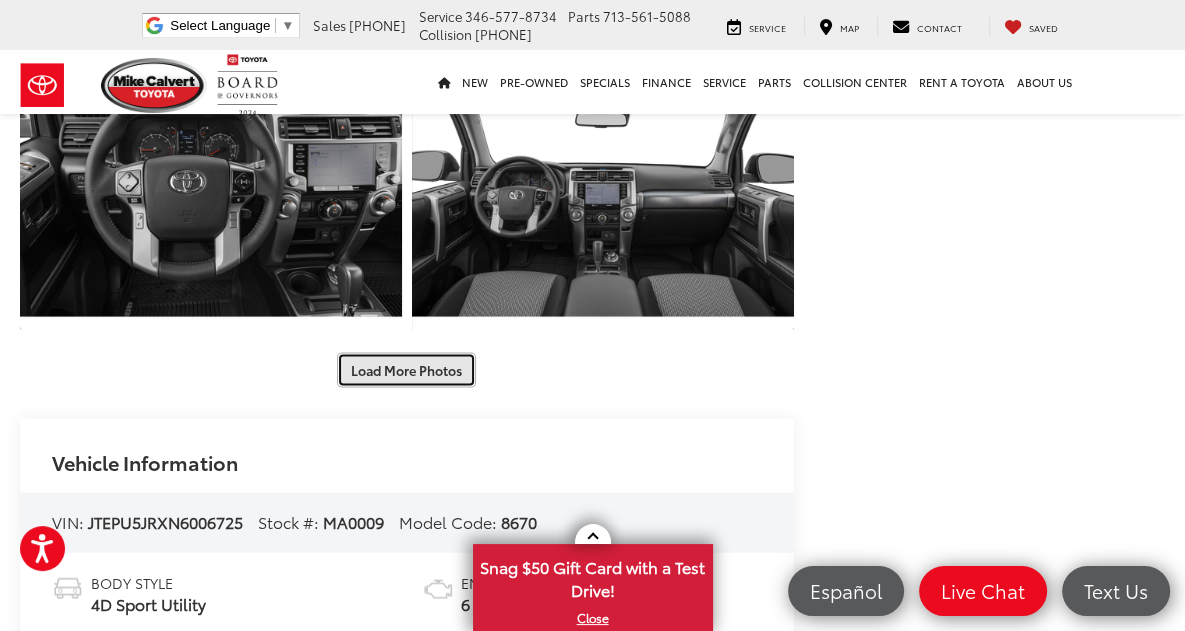 scroll, scrollTop: 3267, scrollLeft: 0, axis: vertical 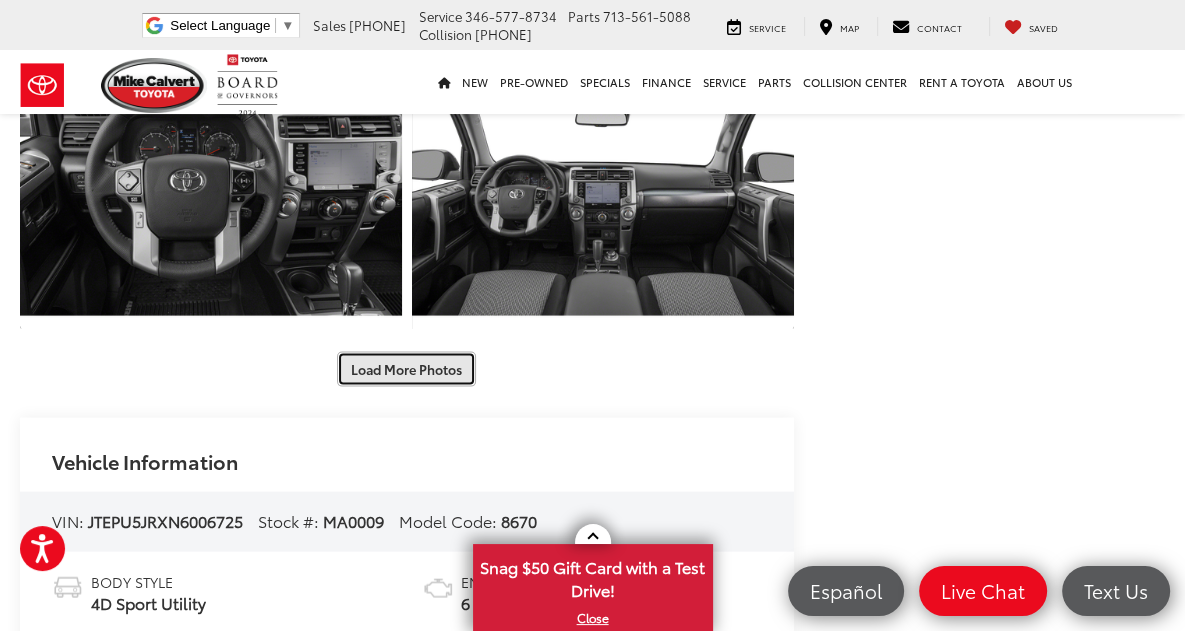 click on "Load More Photos" at bounding box center (406, 369) 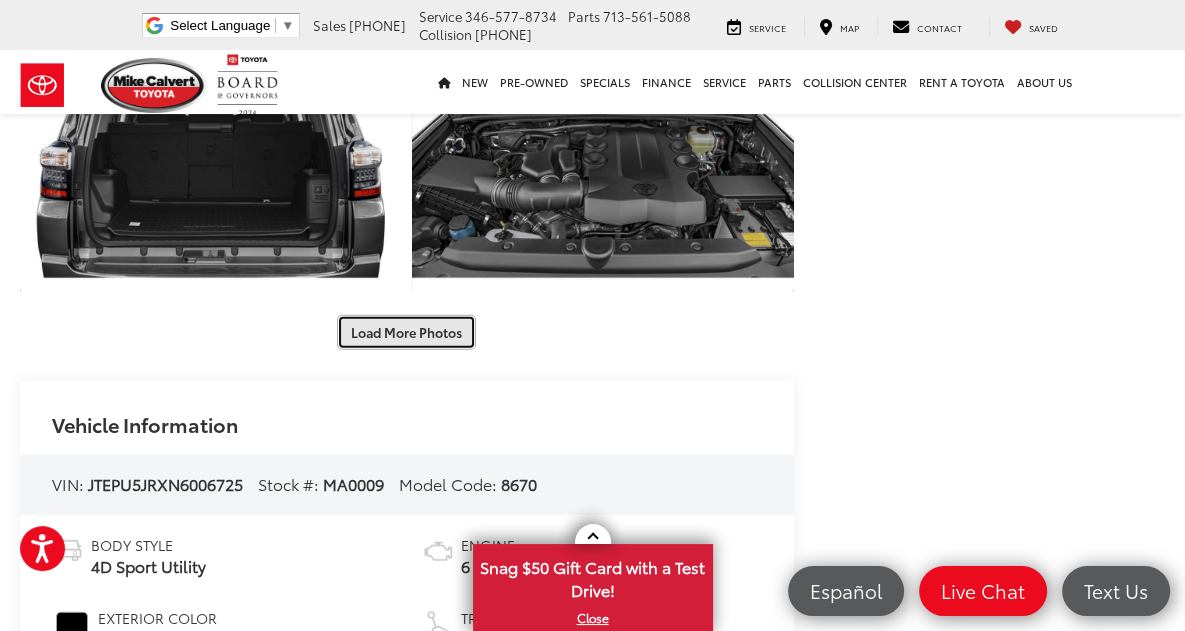 scroll, scrollTop: 3901, scrollLeft: 0, axis: vertical 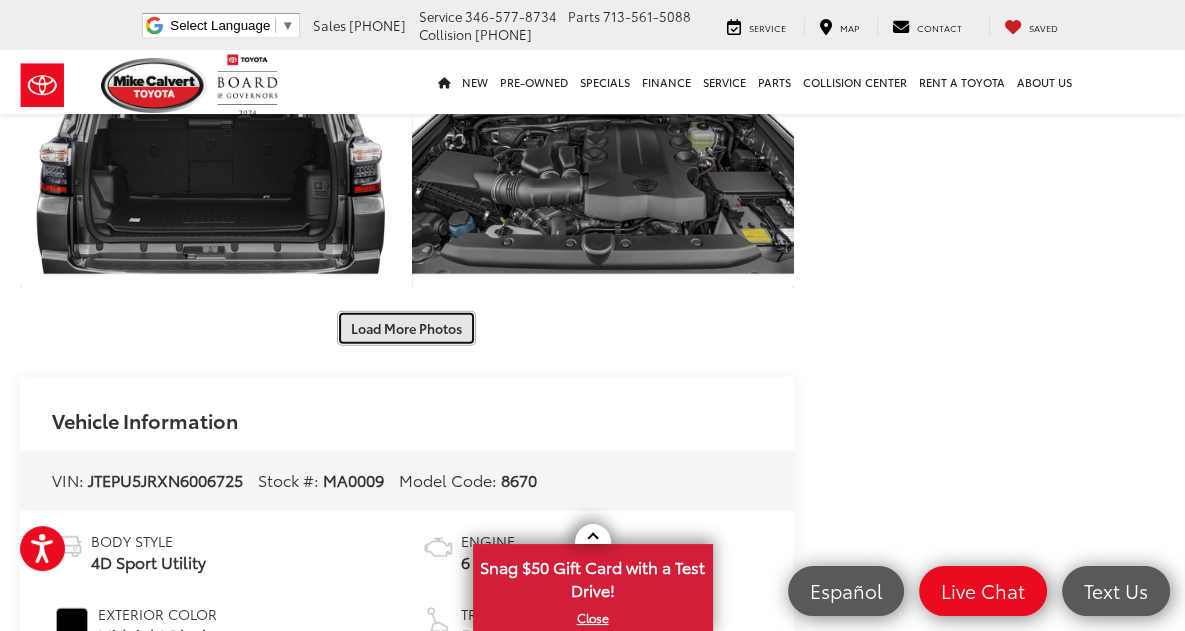 click on "Load More Photos" at bounding box center (406, 328) 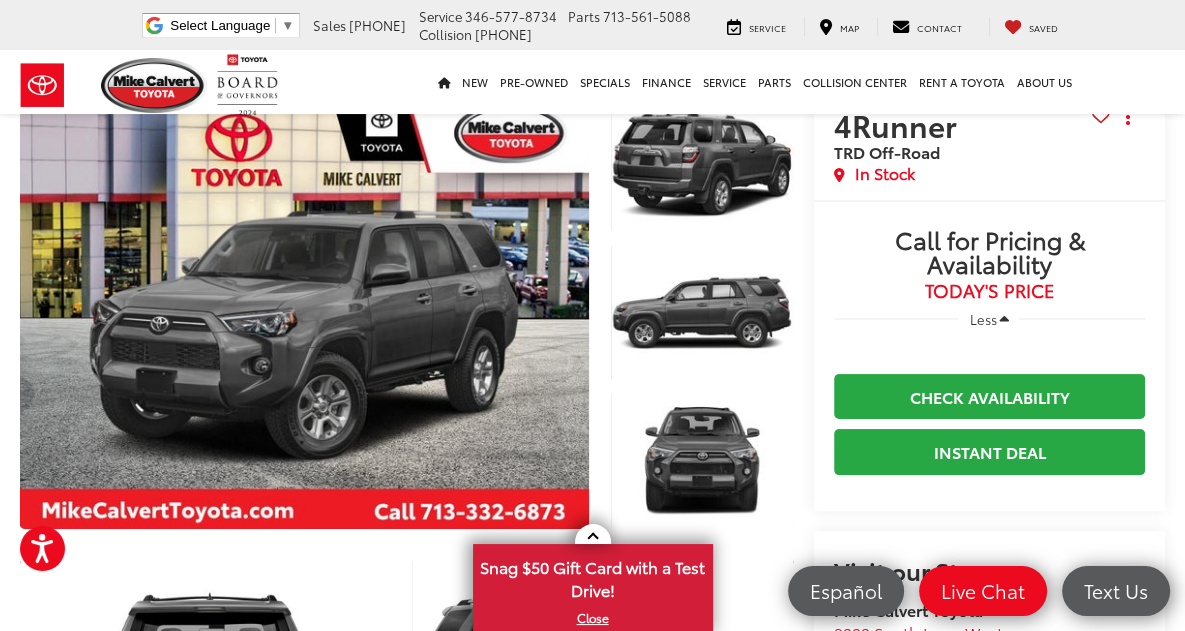 scroll, scrollTop: 0, scrollLeft: 0, axis: both 